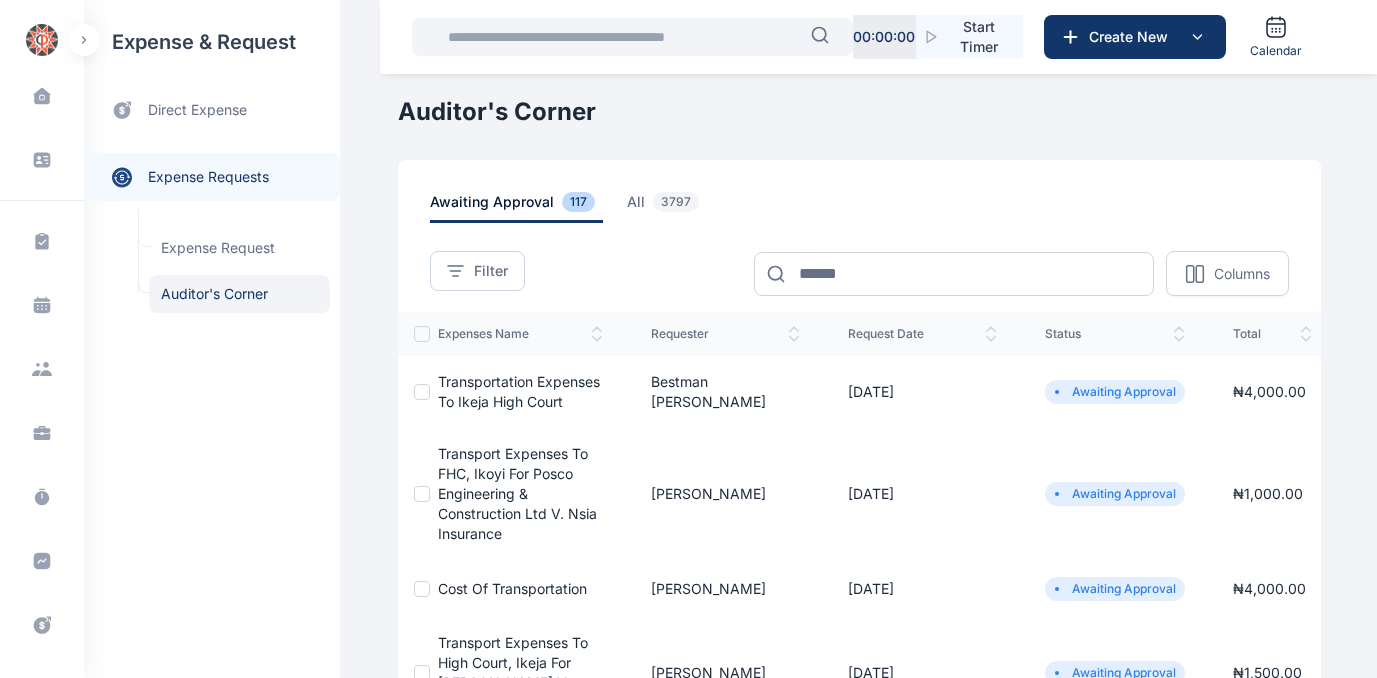 scroll, scrollTop: 0, scrollLeft: 0, axis: both 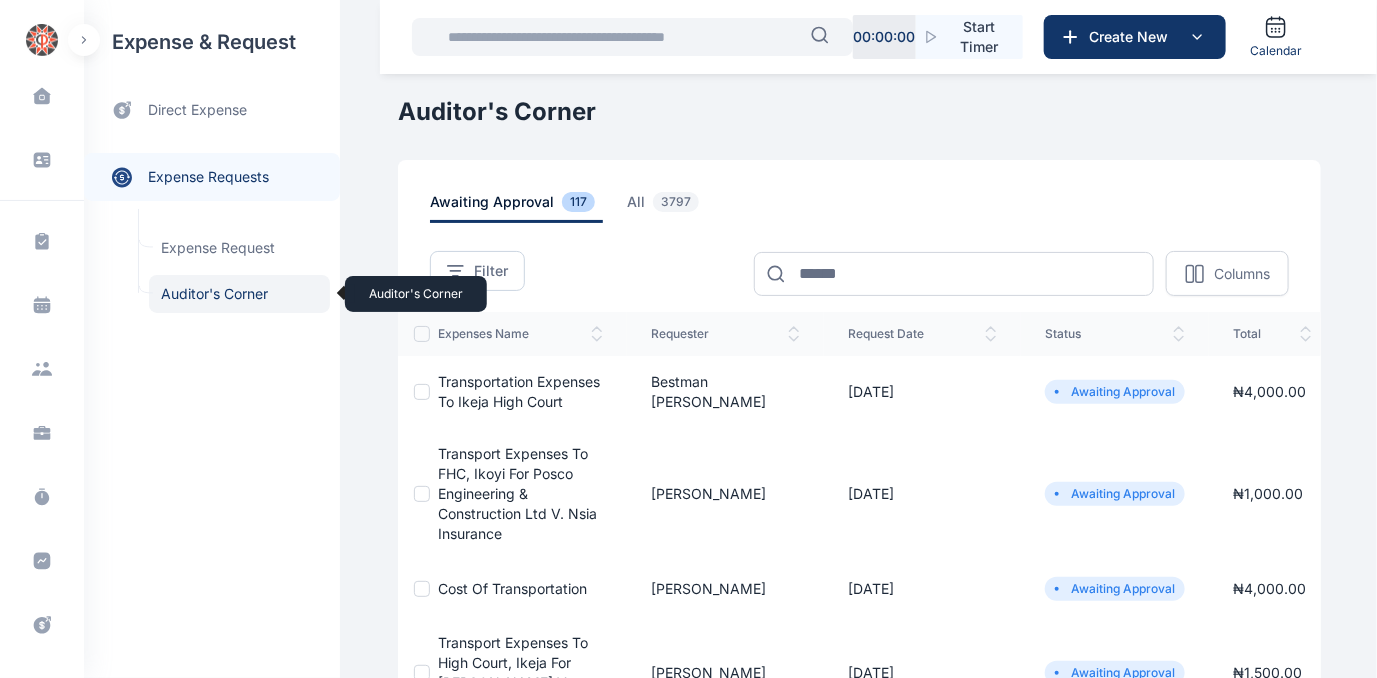 click on "Auditor's Corner Auditor's Corner" at bounding box center (239, 294) 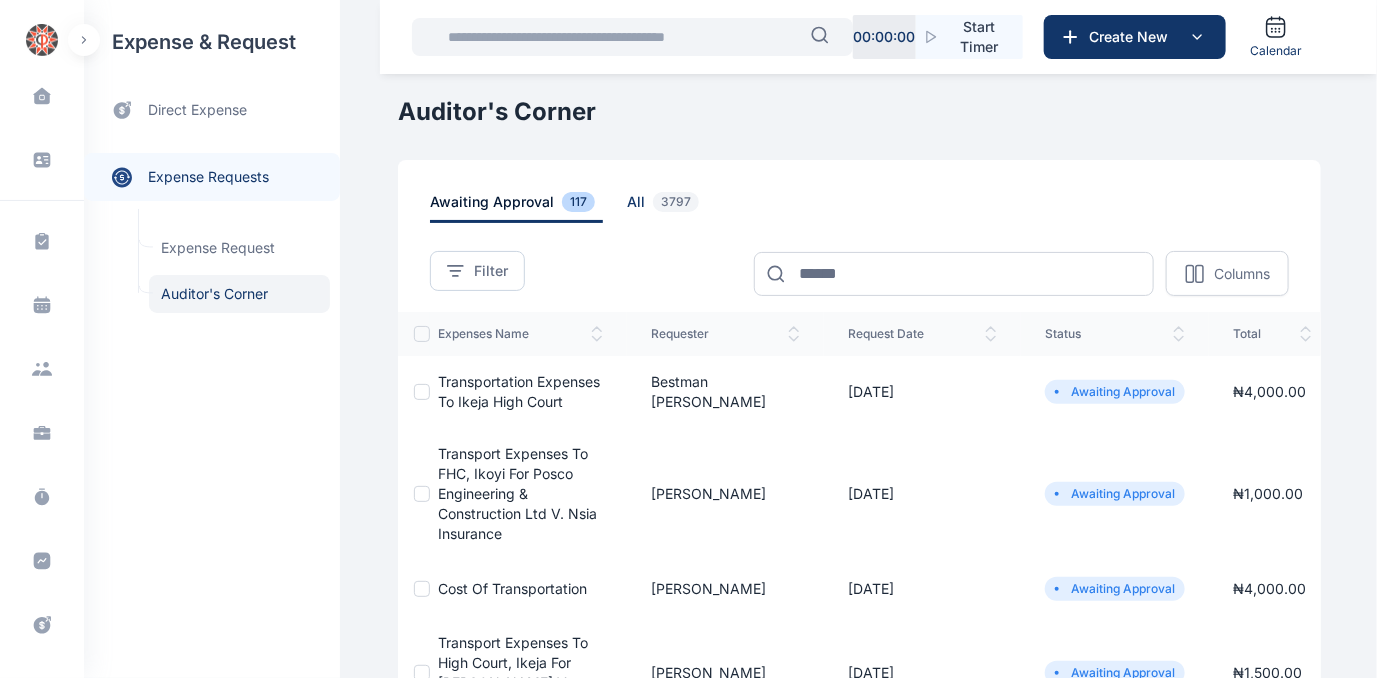 click on "all 3797" at bounding box center (667, 207) 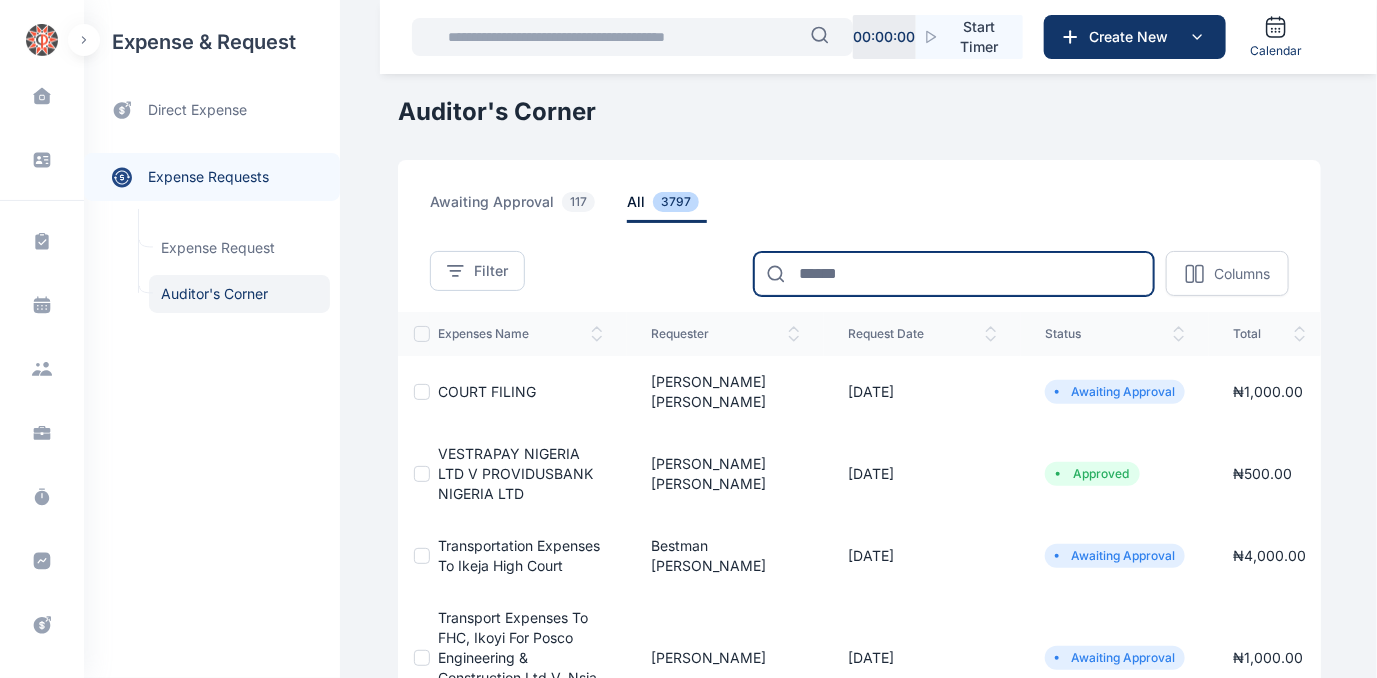 click at bounding box center [954, 274] 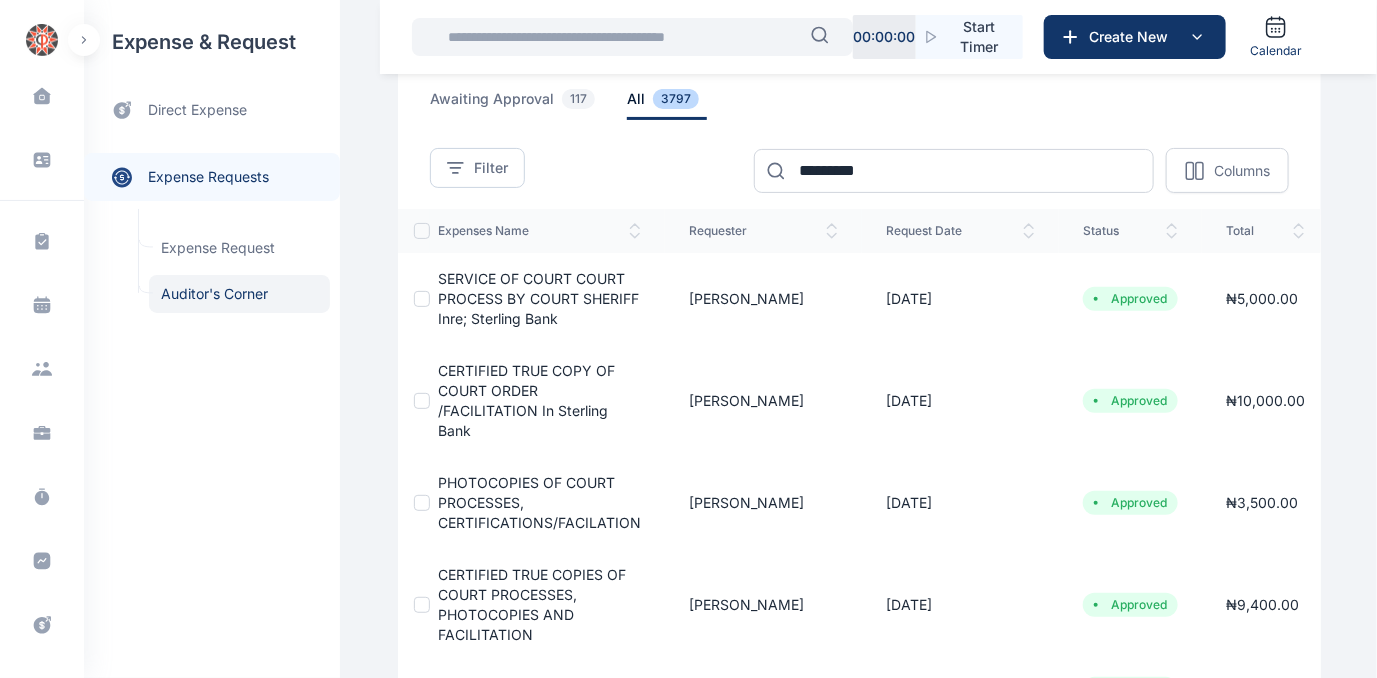 scroll, scrollTop: 144, scrollLeft: 0, axis: vertical 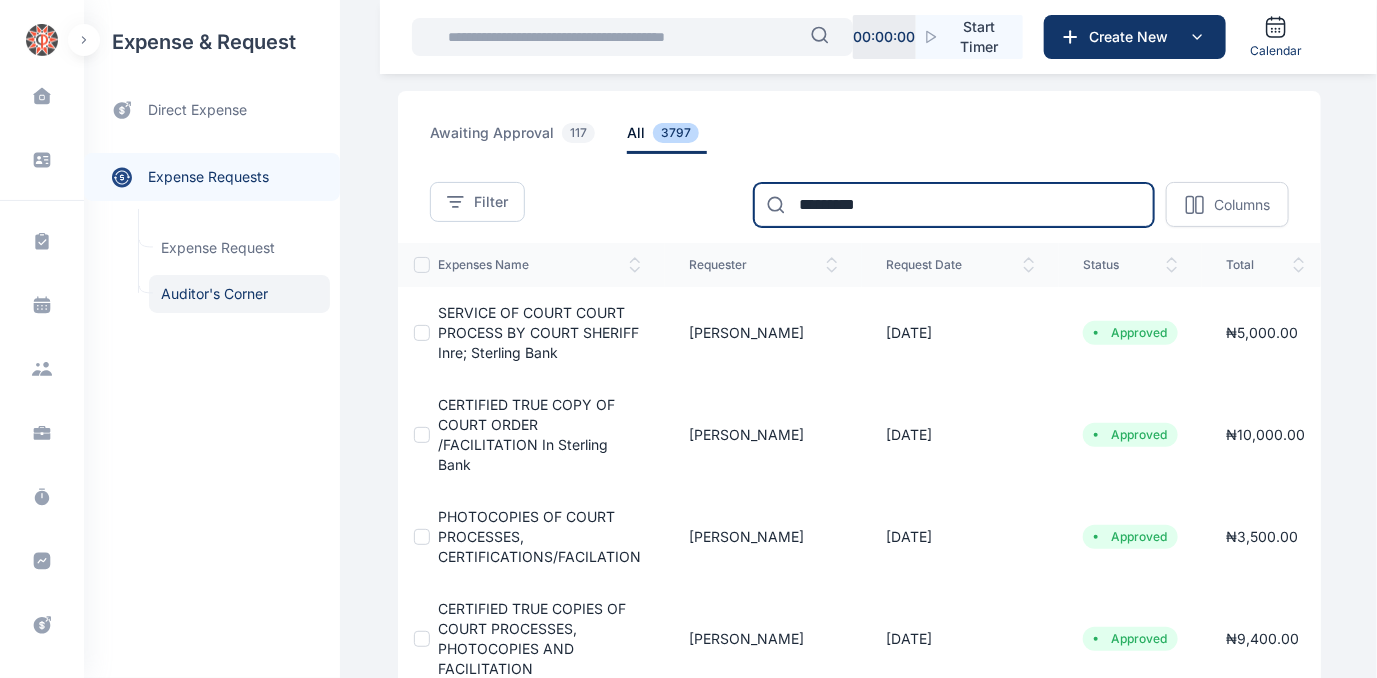 click on "*********" at bounding box center [954, 205] 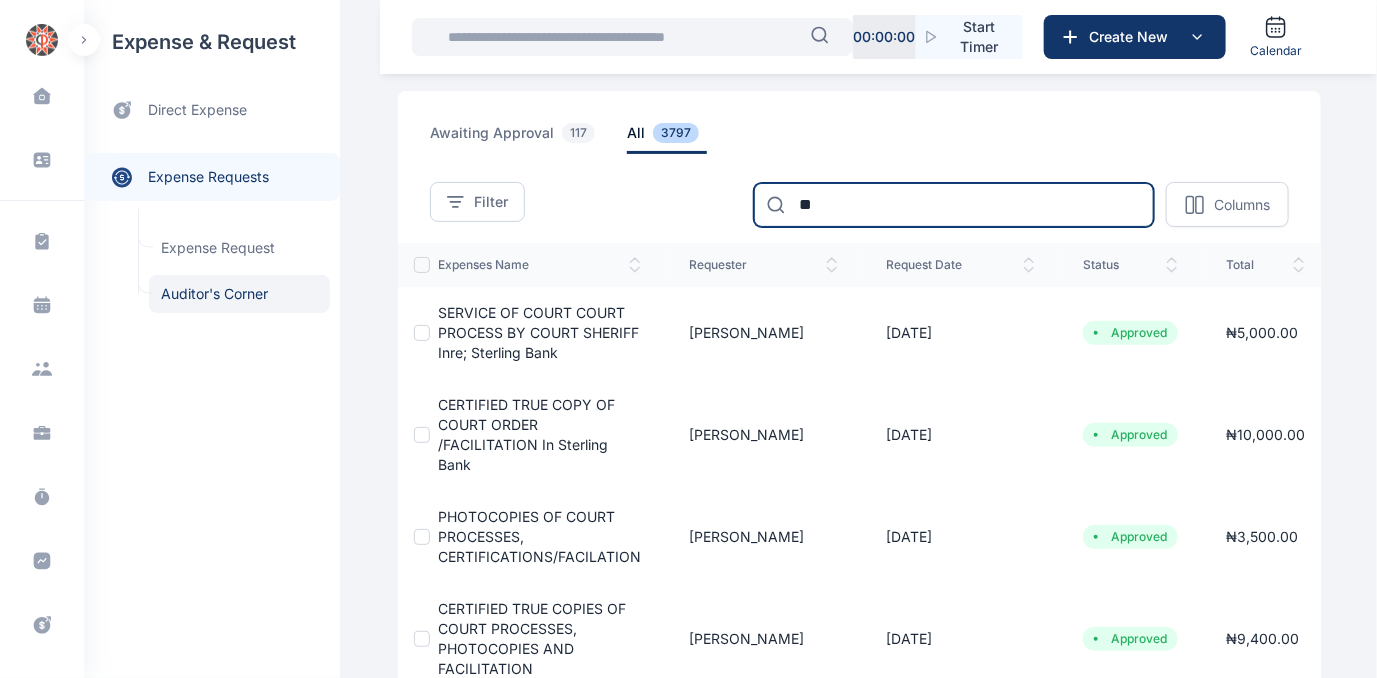 type on "*" 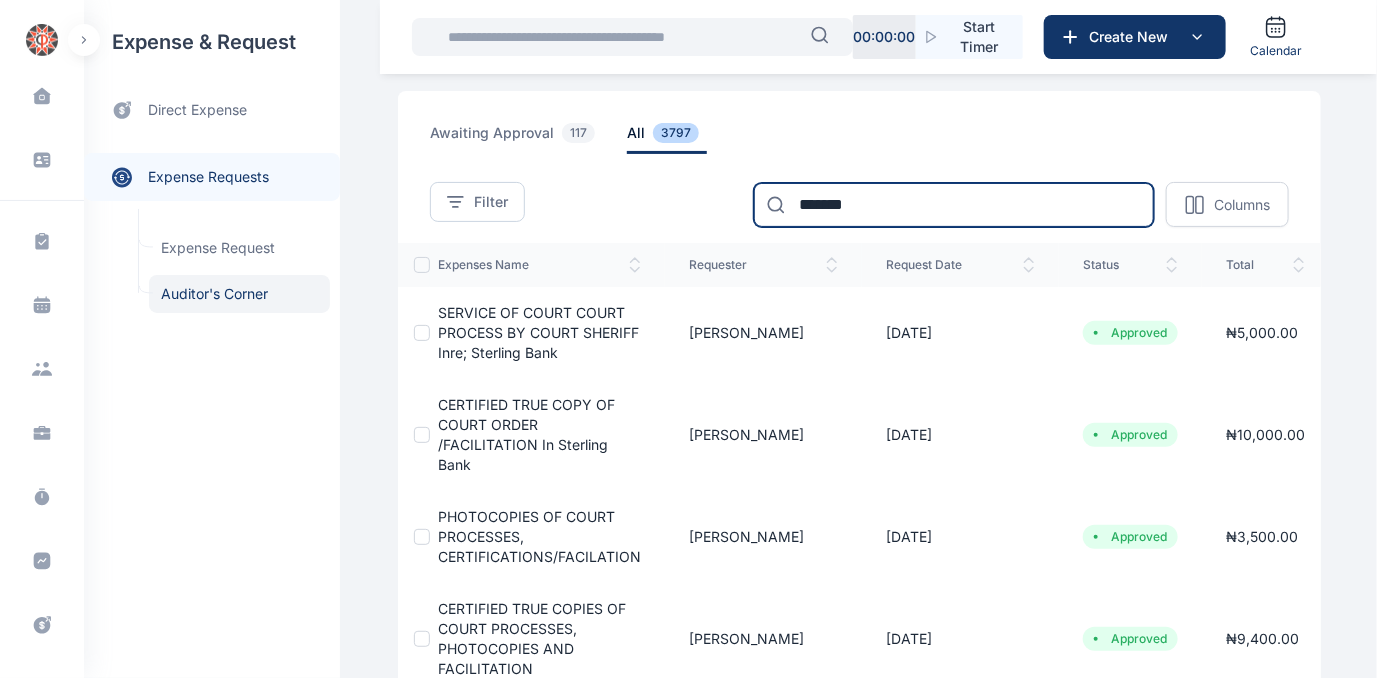 type on "*******" 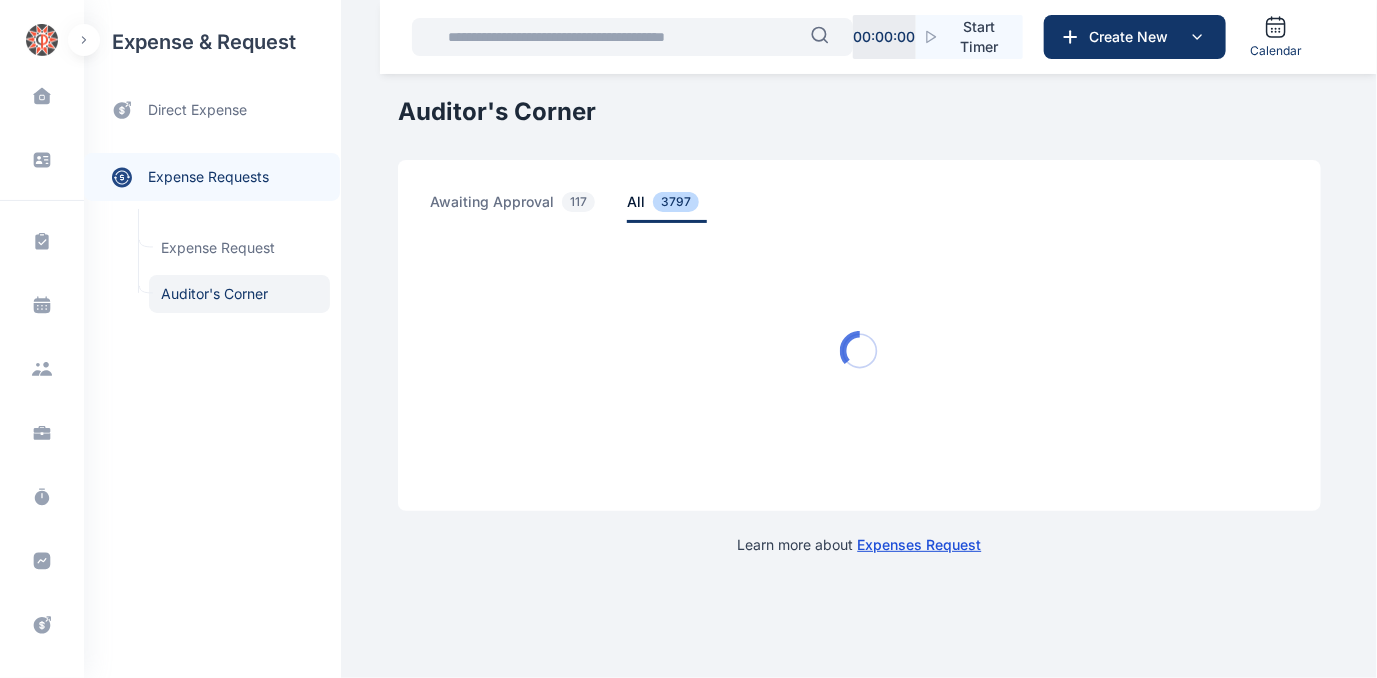 scroll, scrollTop: 0, scrollLeft: 0, axis: both 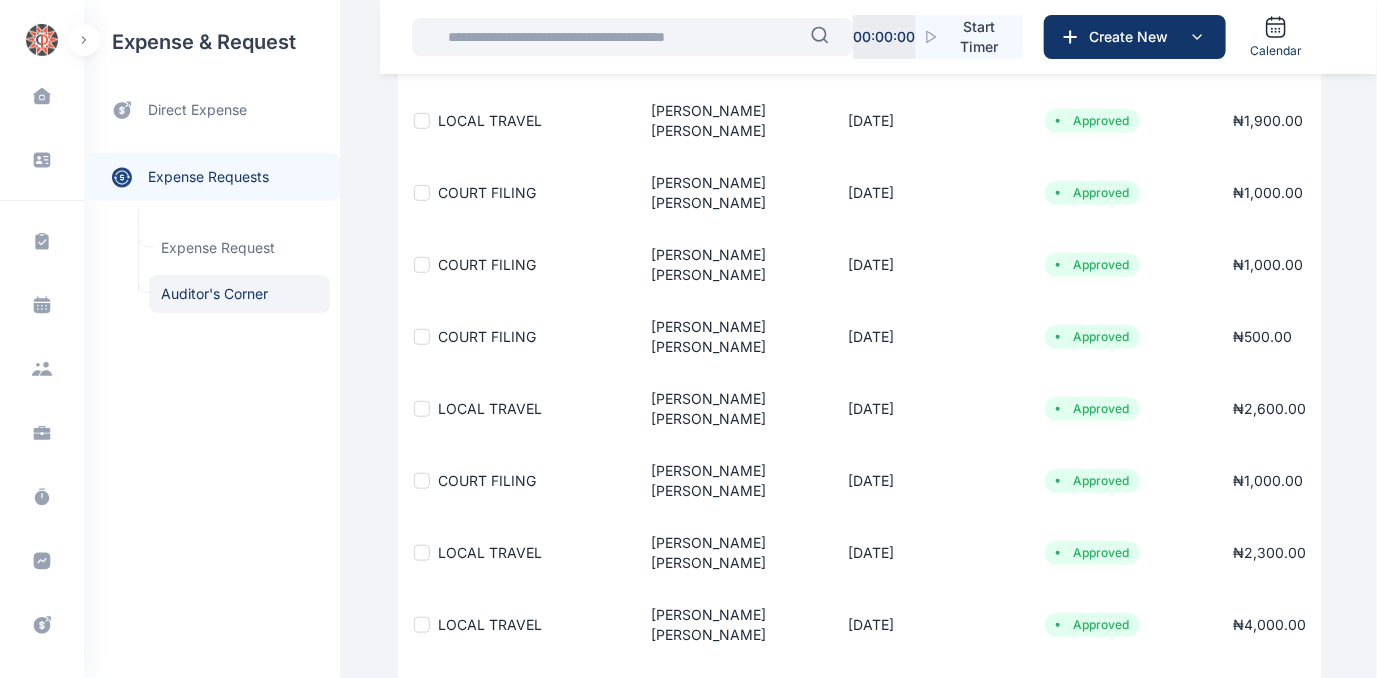 click on "3" at bounding box center [670, 736] 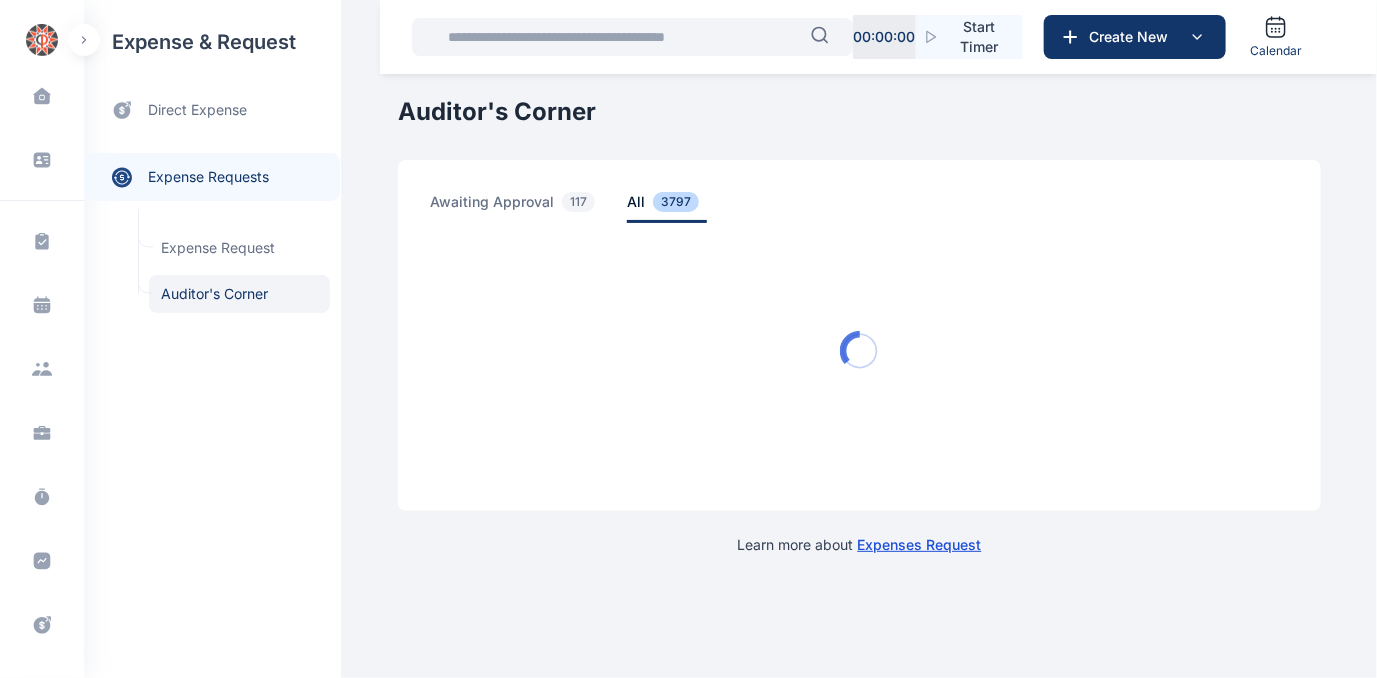 scroll, scrollTop: 0, scrollLeft: 0, axis: both 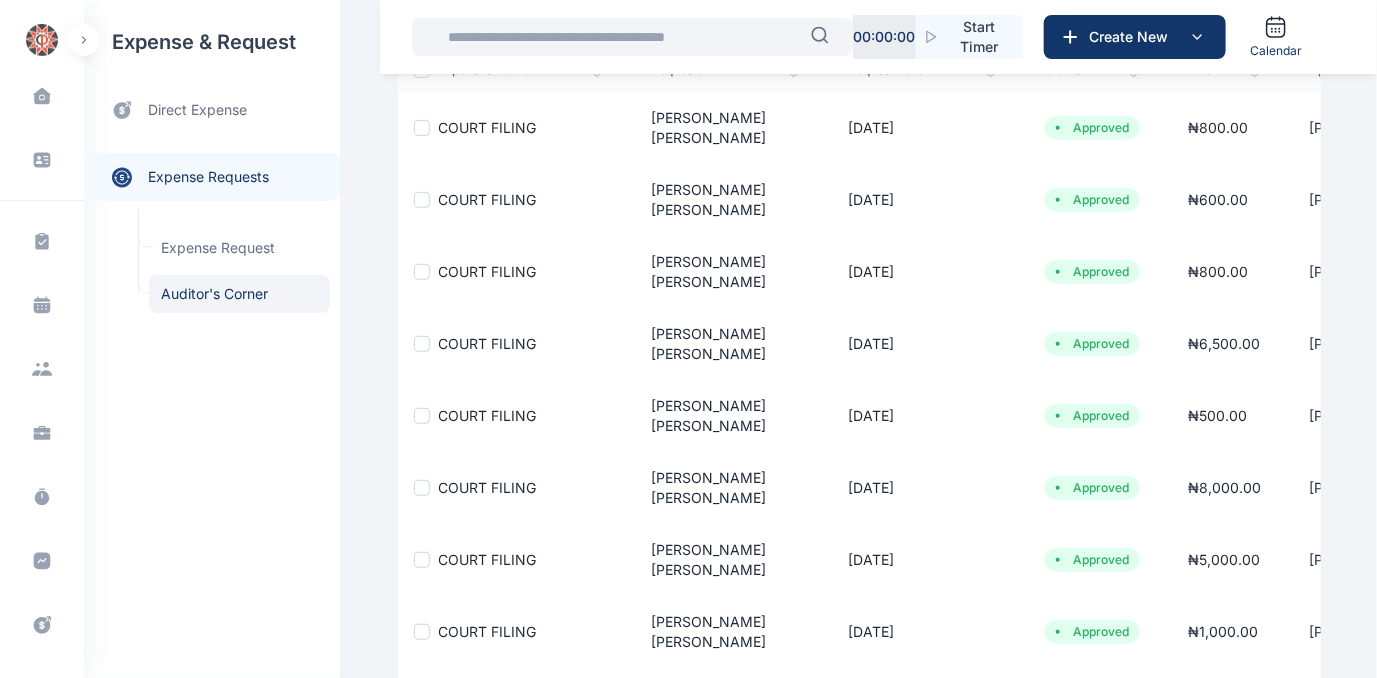 click on "COURT FILING [PERSON_NAME] [PERSON_NAME] [DATE] Approved ₦ 4,500.00 [PERSON_NAME]" at bounding box center (932, 776) 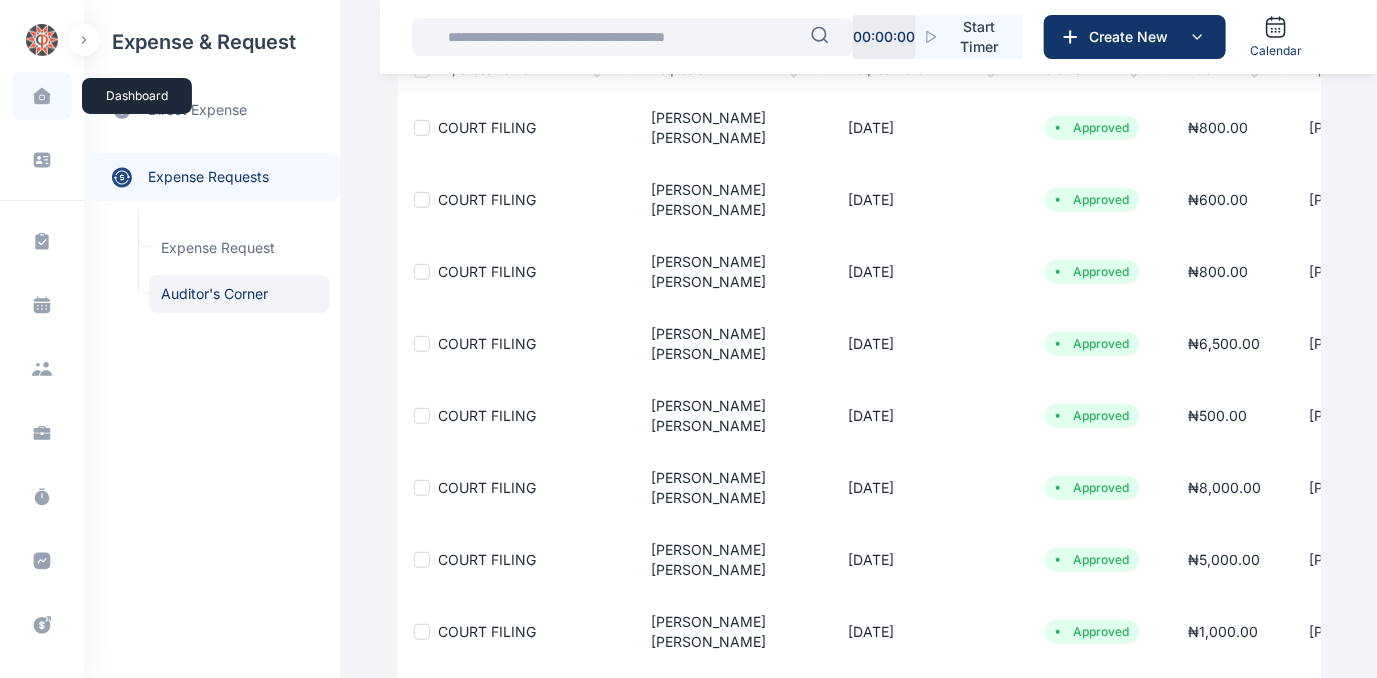 click at bounding box center (42, 96) 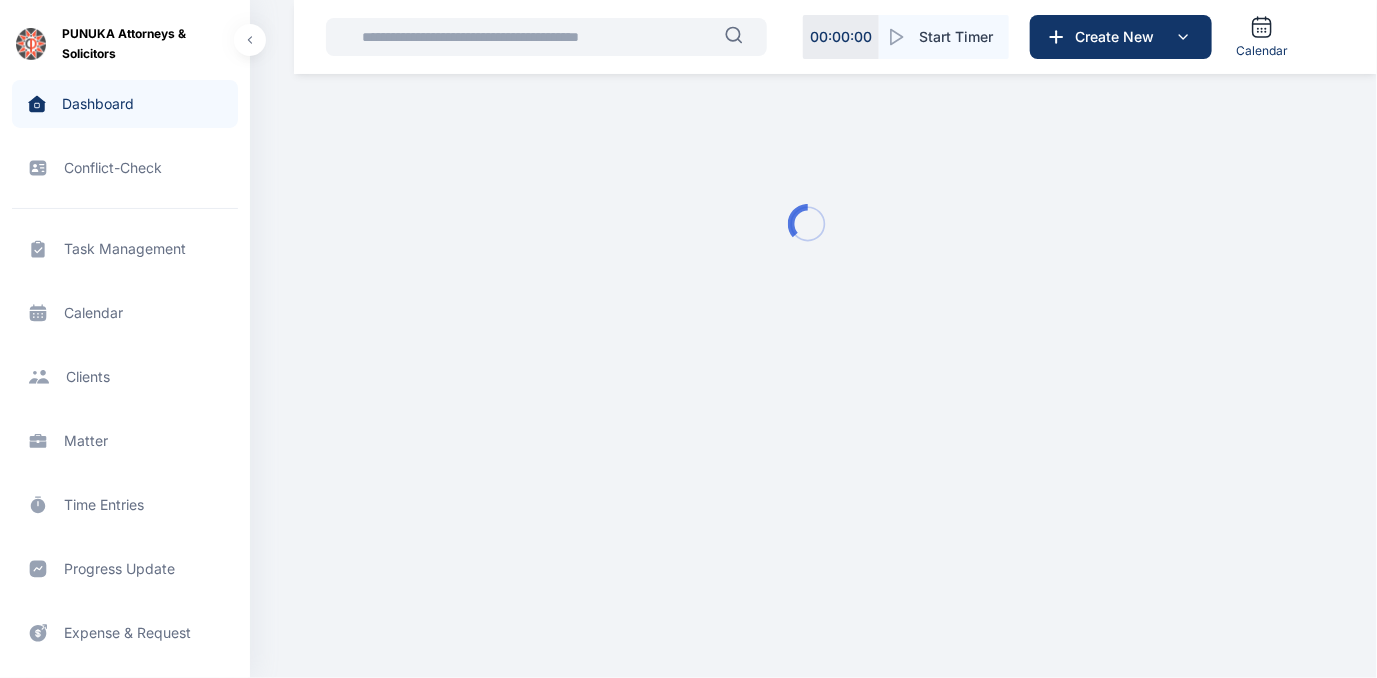 scroll, scrollTop: 0, scrollLeft: 0, axis: both 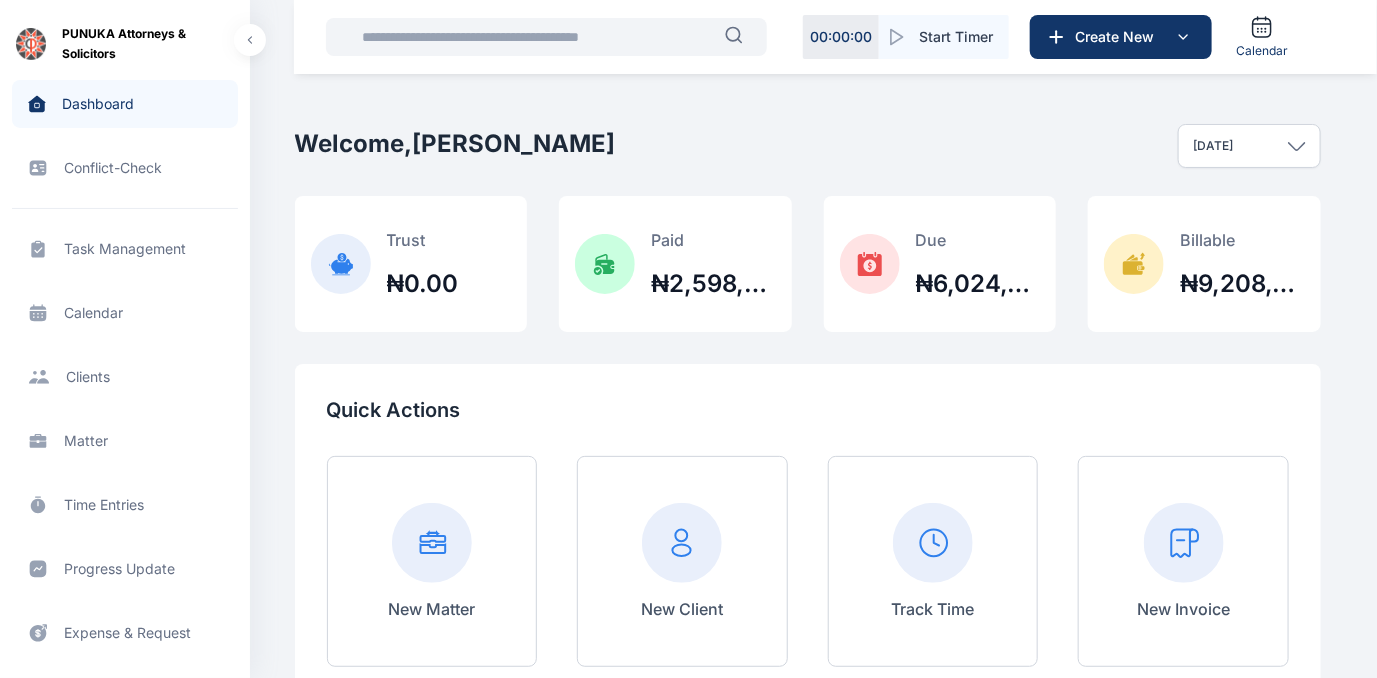 click on "Expense & Request expense & request expense & request" at bounding box center (125, 633) 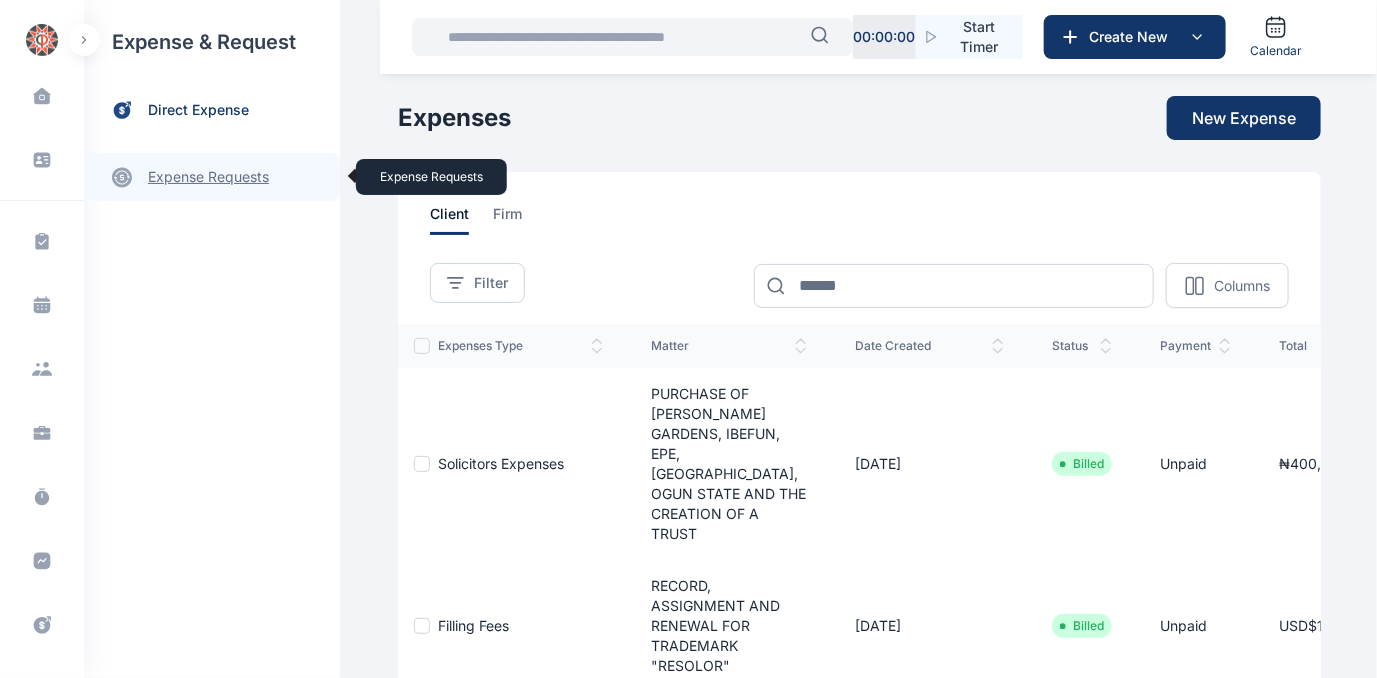 click on "expense requests expense requests" at bounding box center [212, 177] 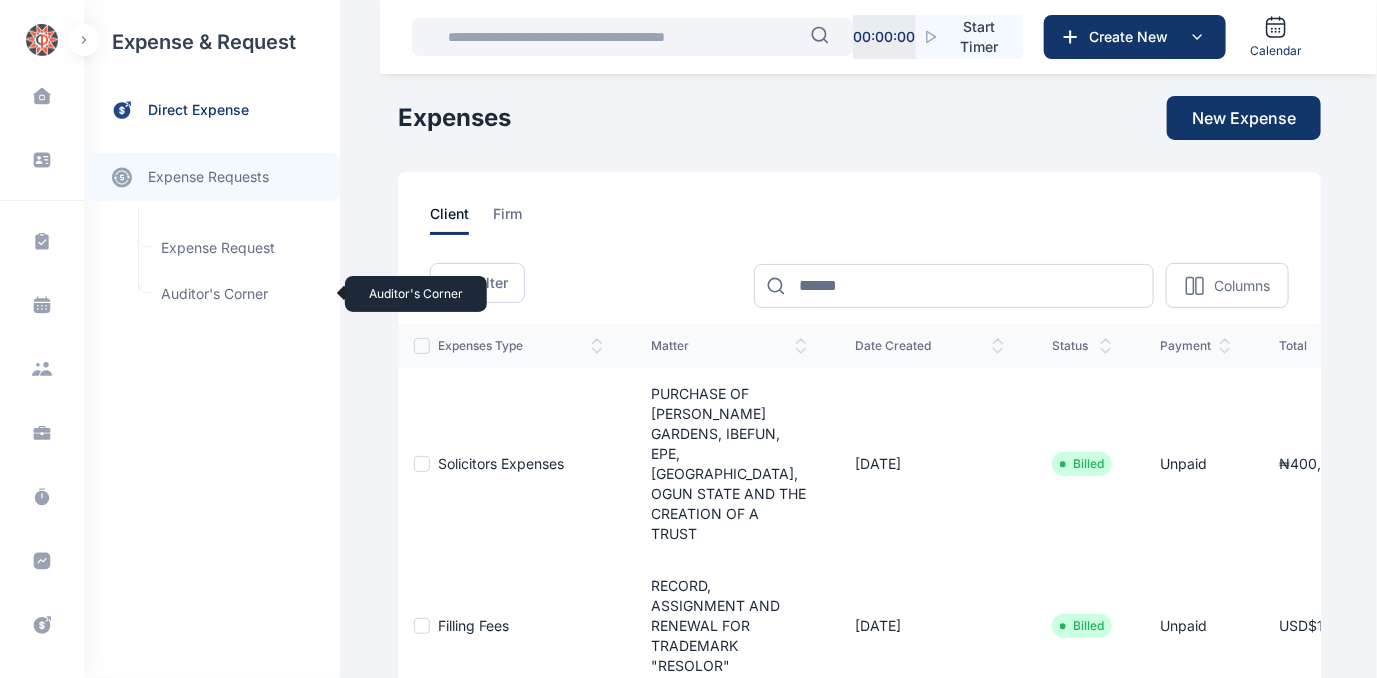 click on "Auditor's Corner Auditor's Corner" at bounding box center [239, 294] 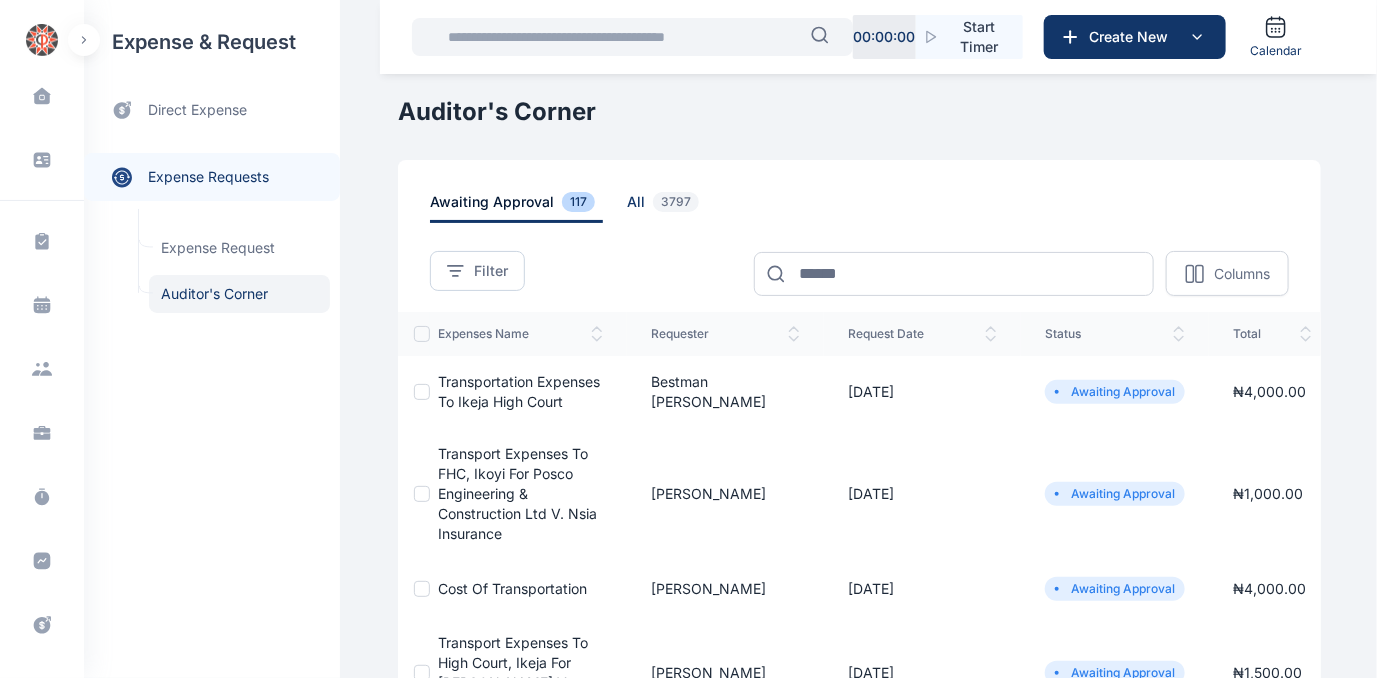 click on "all 3797" at bounding box center (667, 207) 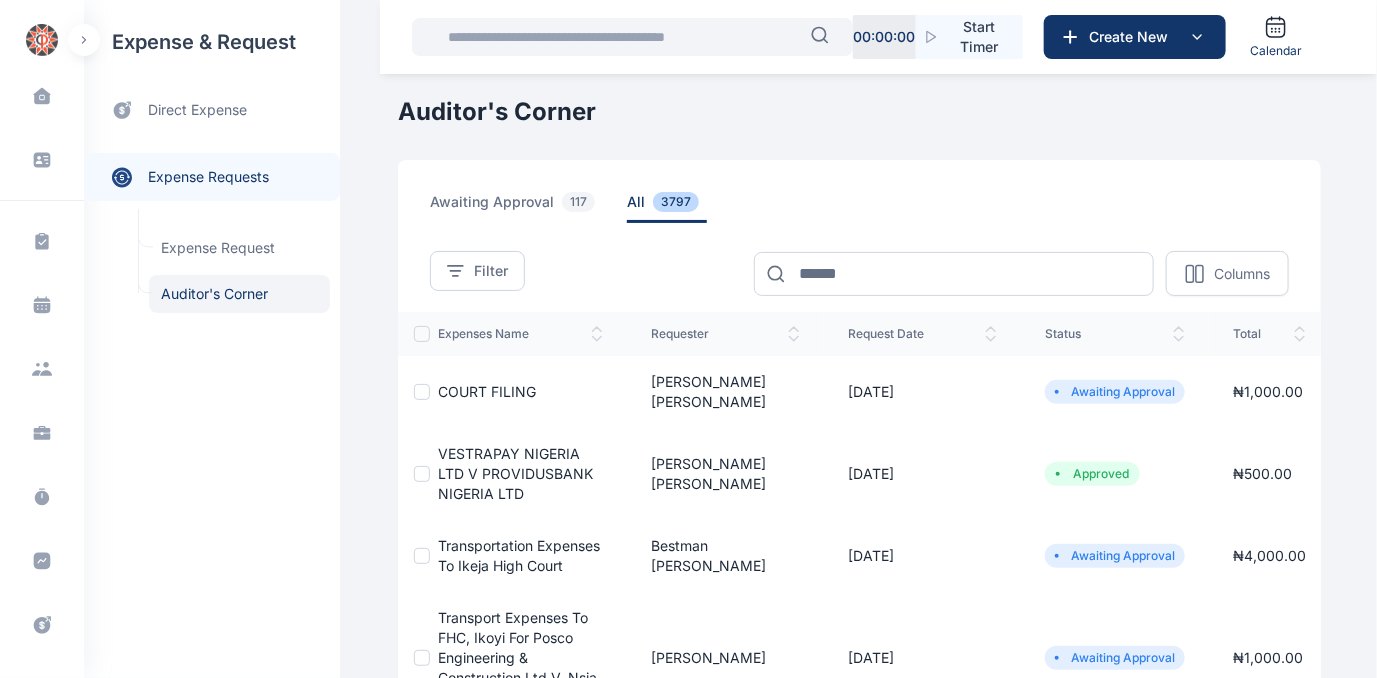 click on "all 3797" at bounding box center [667, 207] 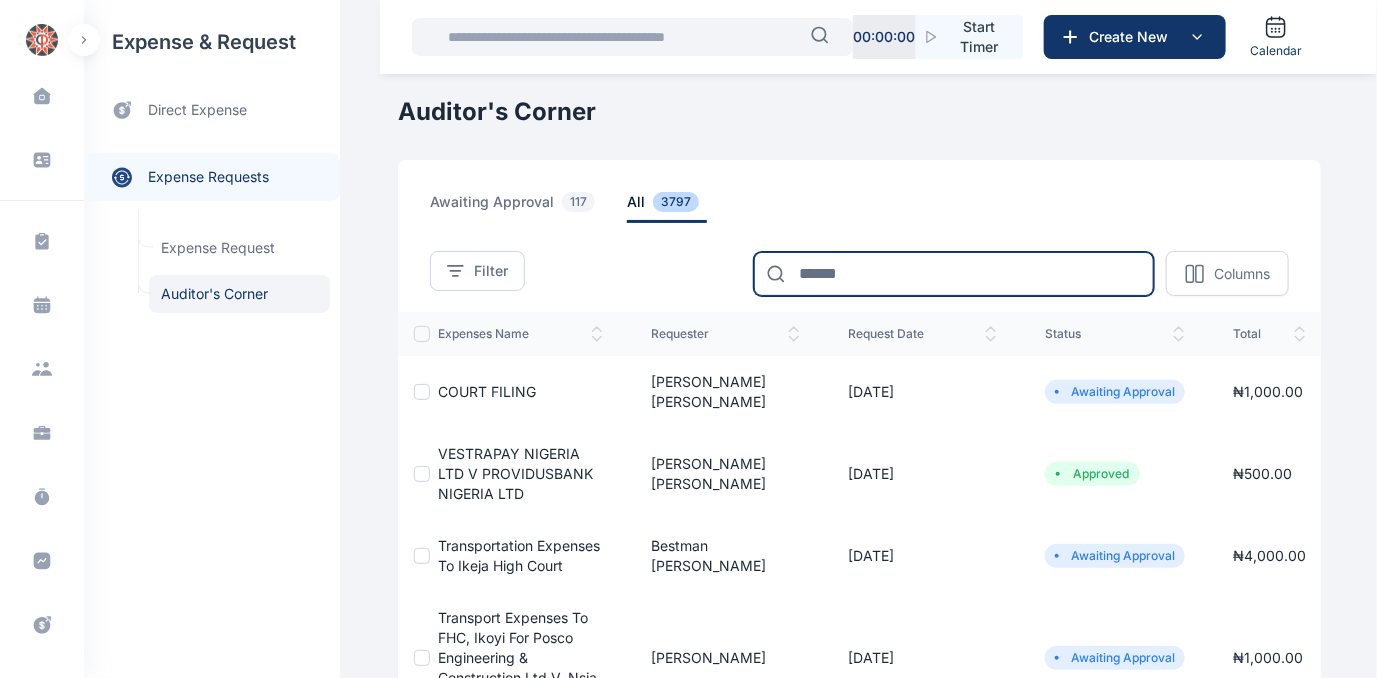 click at bounding box center (954, 274) 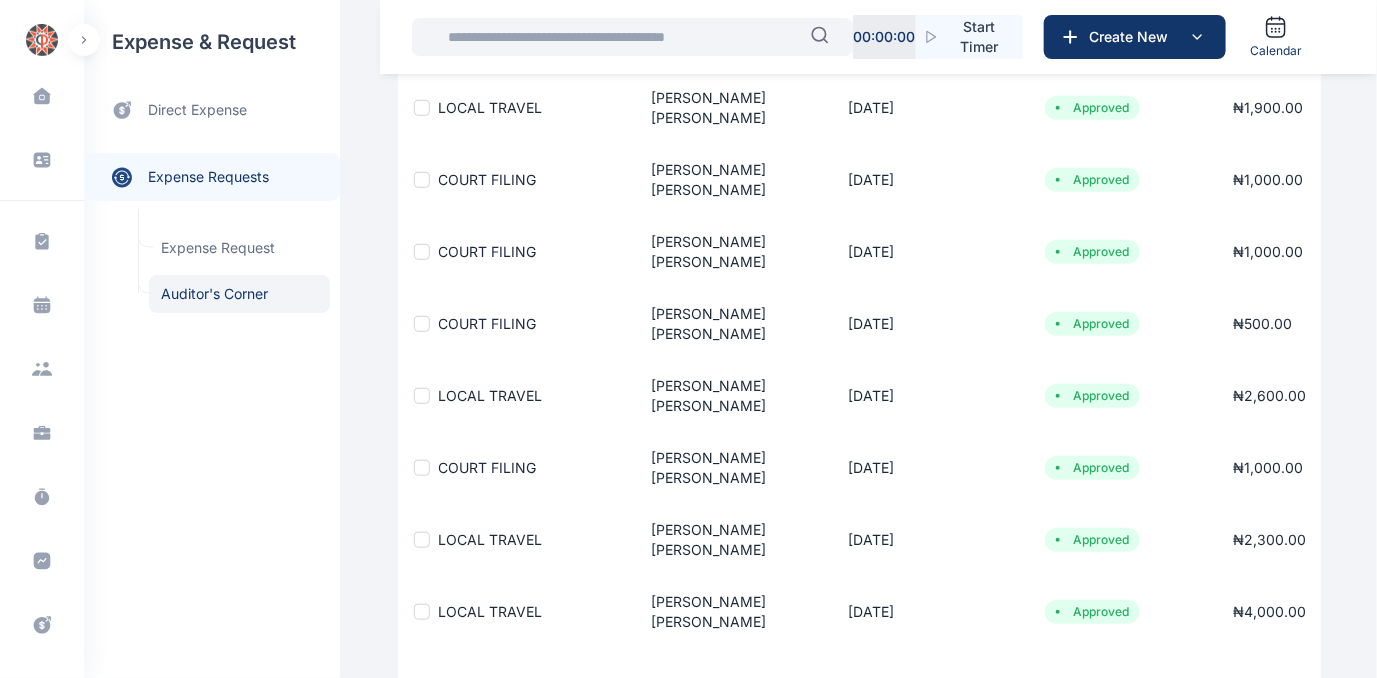 scroll, scrollTop: 477, scrollLeft: 0, axis: vertical 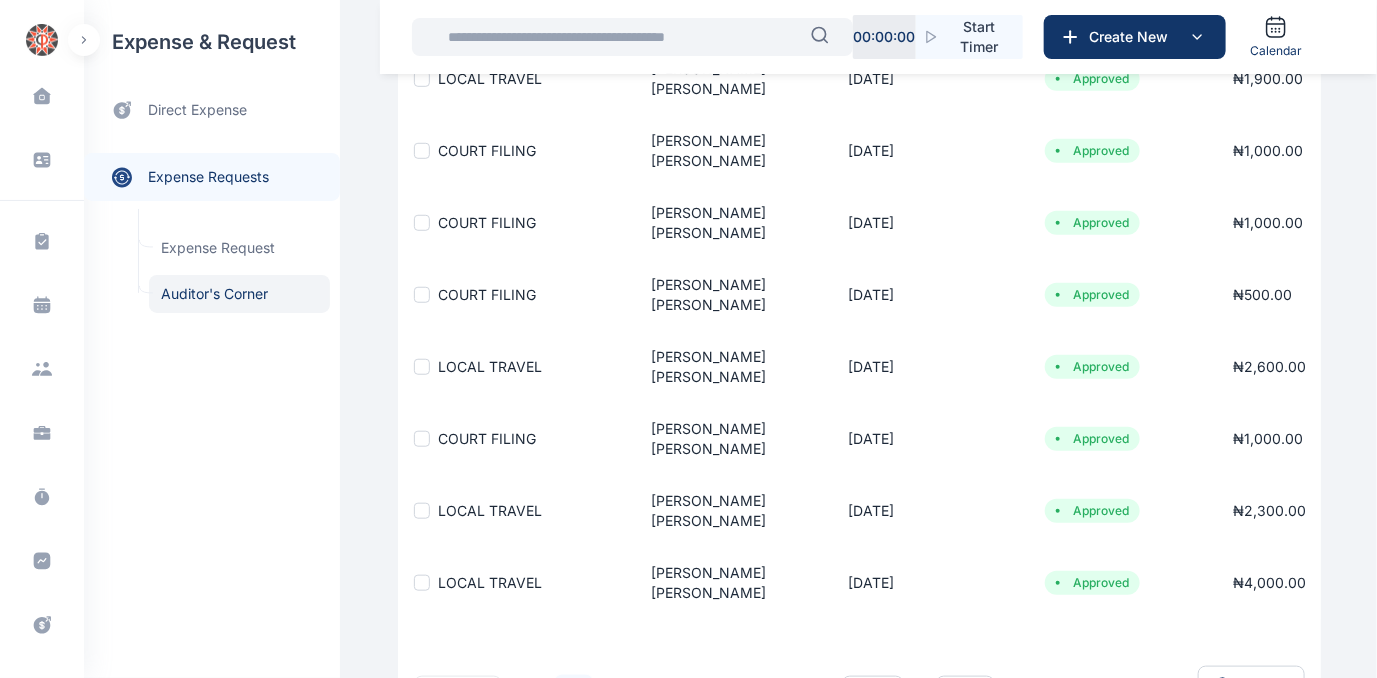 click on "3" at bounding box center [670, 694] 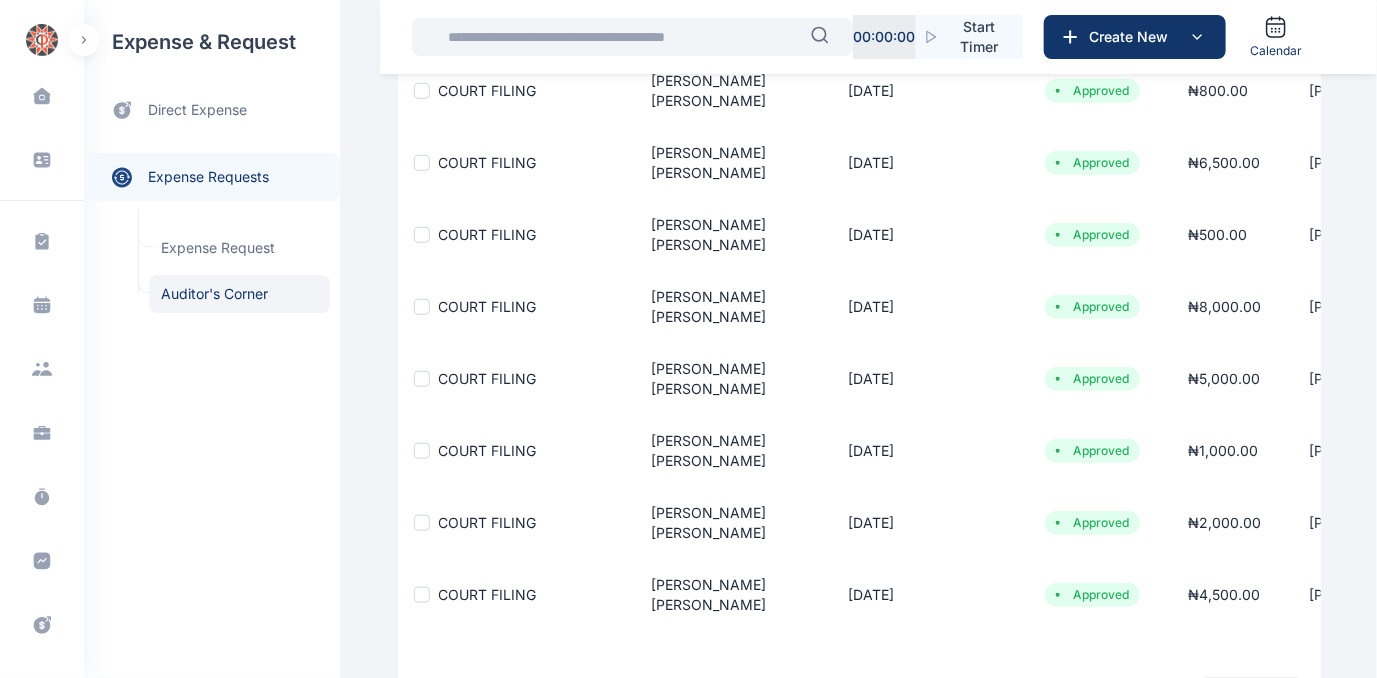 scroll, scrollTop: 449, scrollLeft: 0, axis: vertical 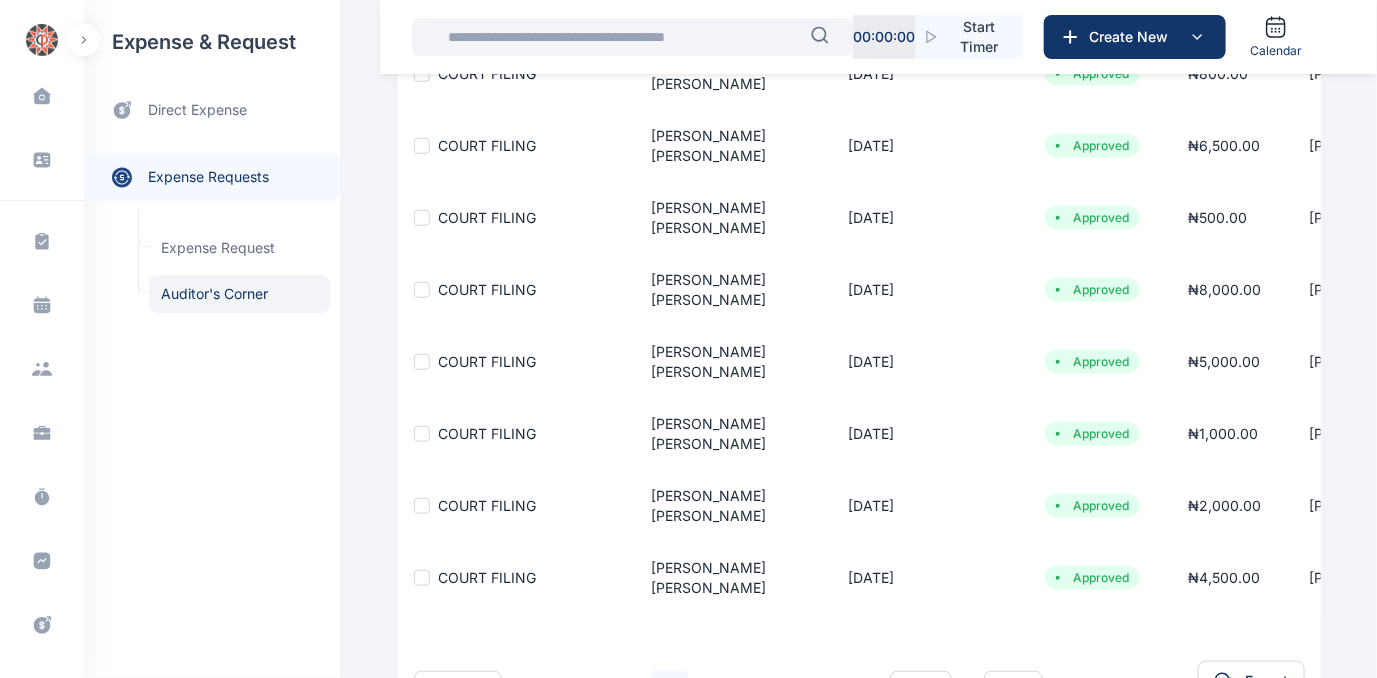click on "2" at bounding box center (622, 689) 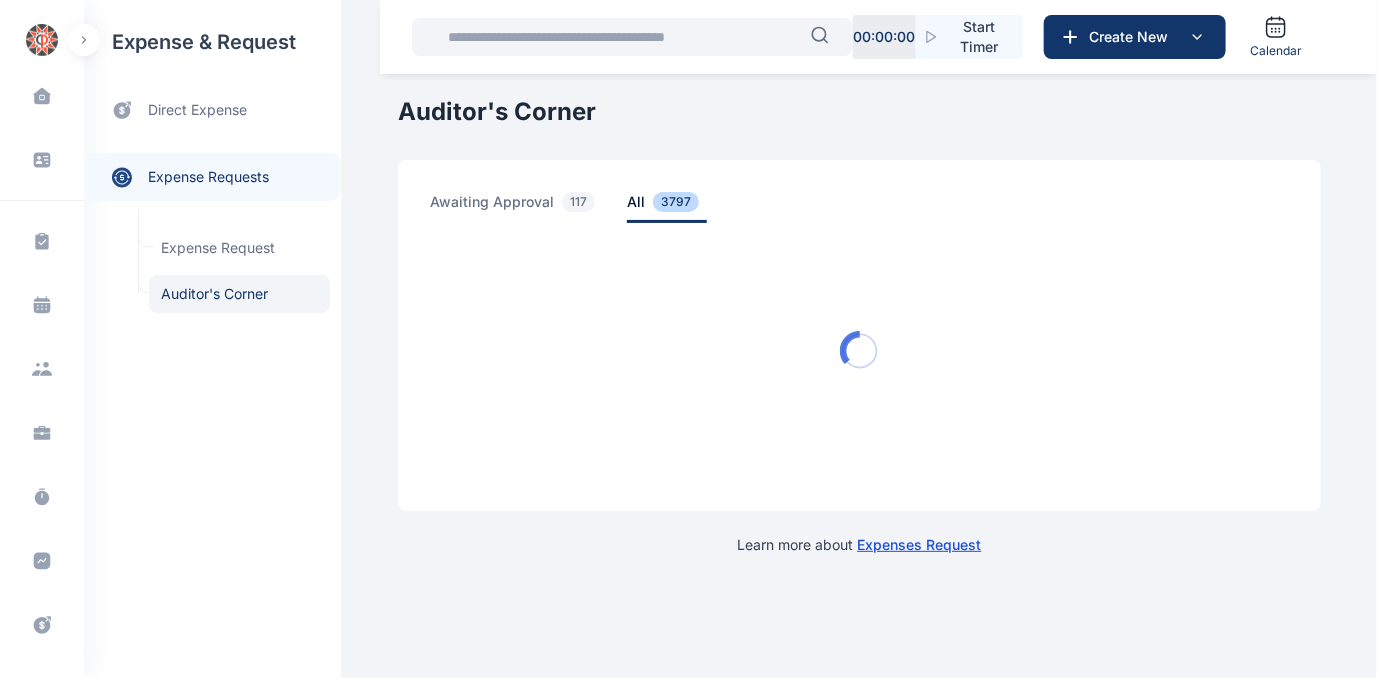 scroll, scrollTop: 0, scrollLeft: 0, axis: both 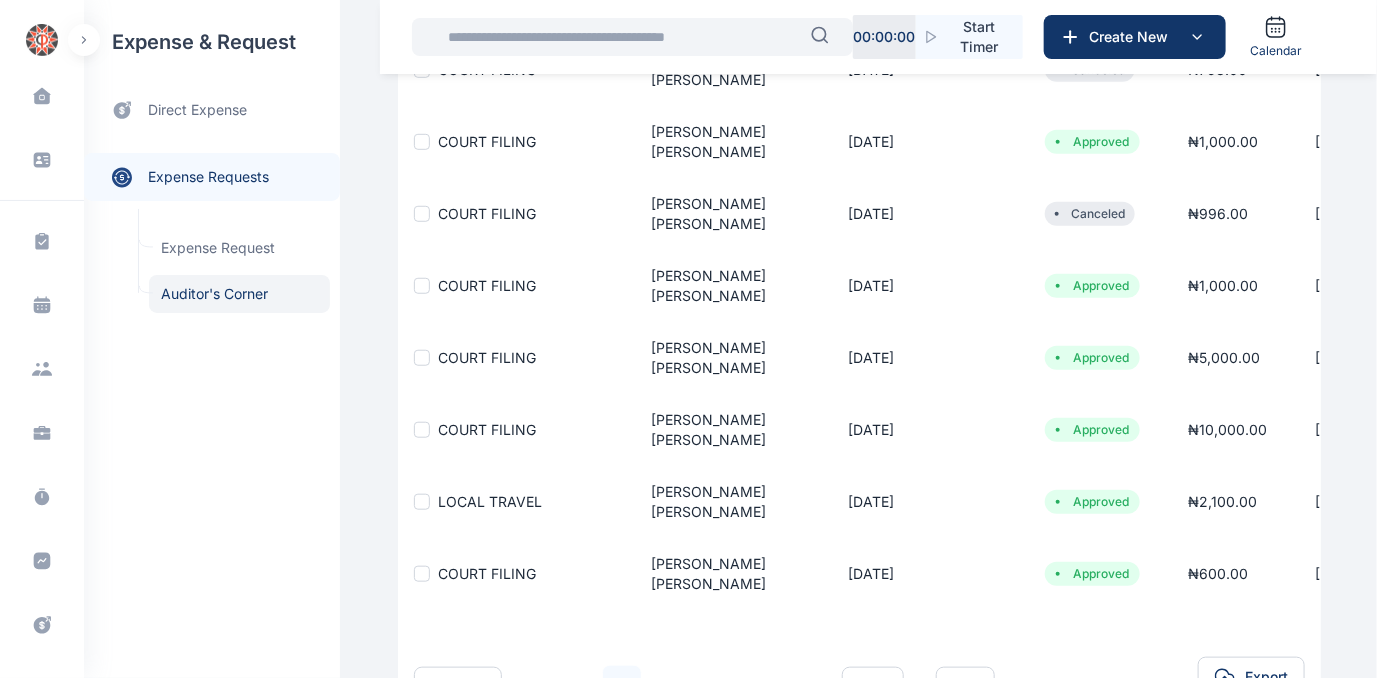 click on "1" at bounding box center (574, 685) 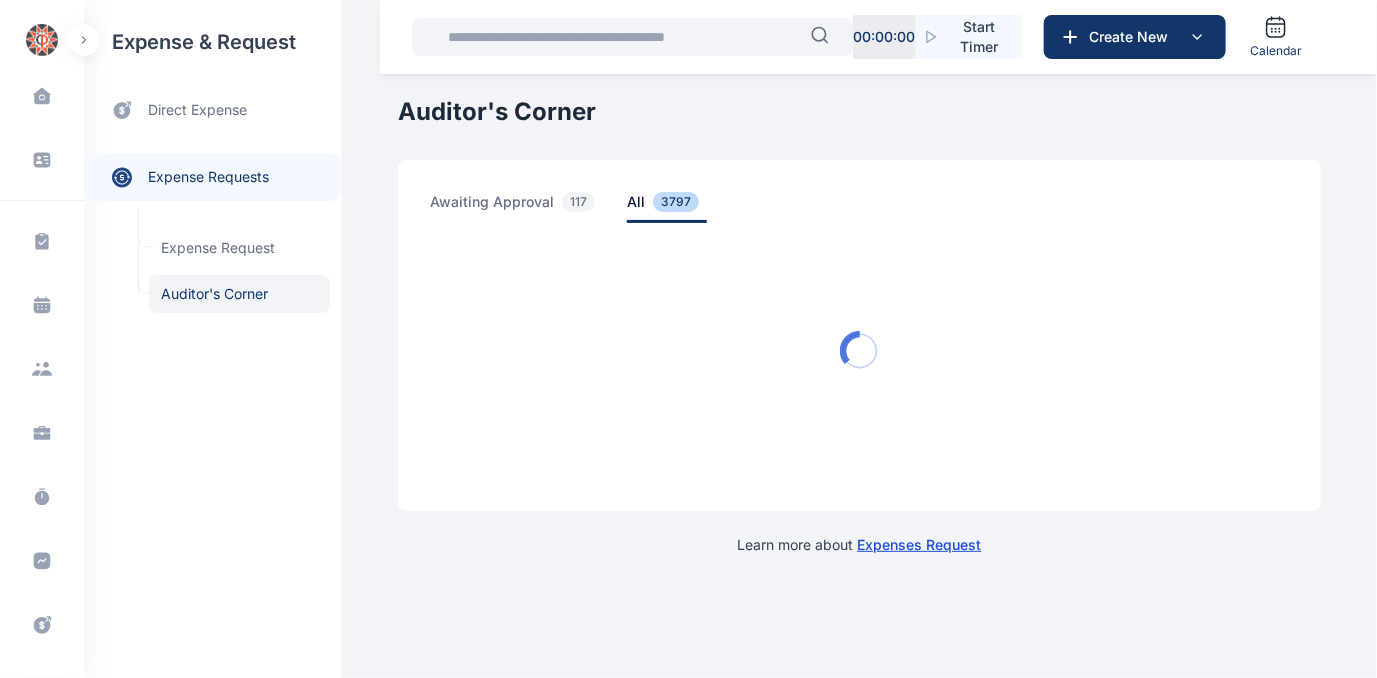 scroll, scrollTop: 0, scrollLeft: 0, axis: both 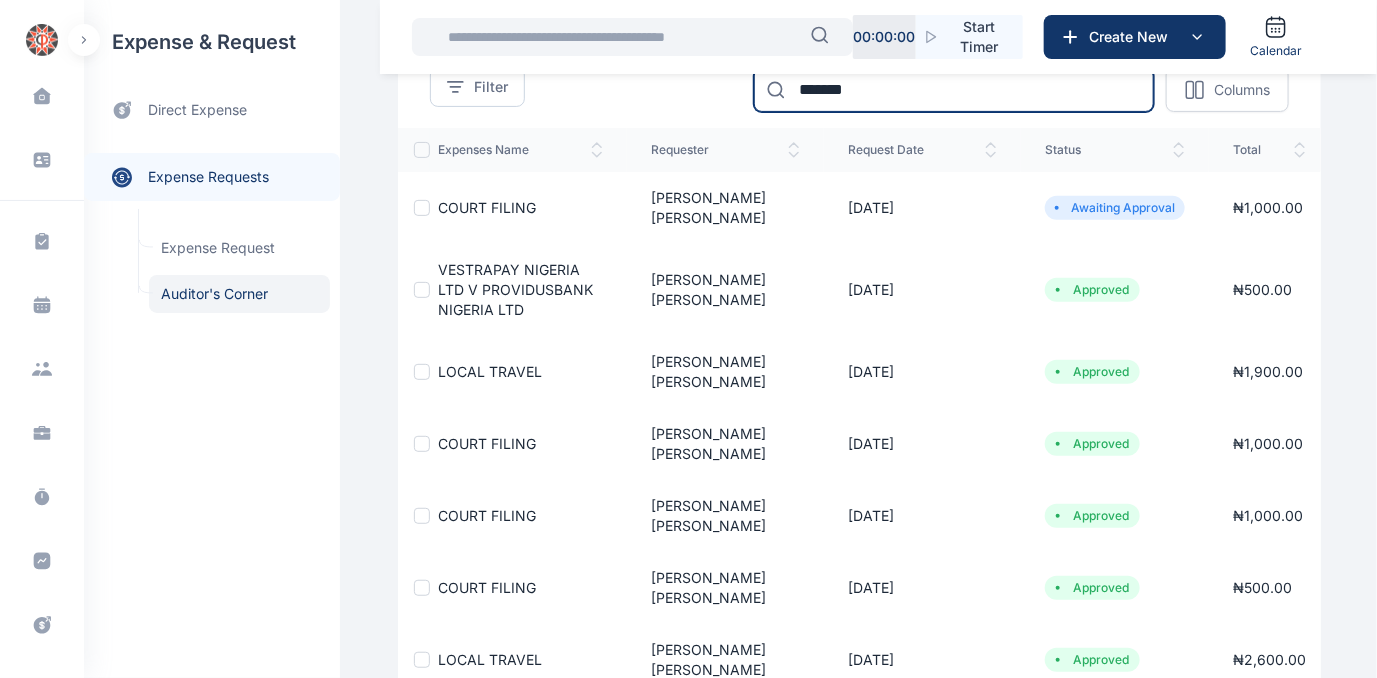click on "*******" at bounding box center (954, 90) 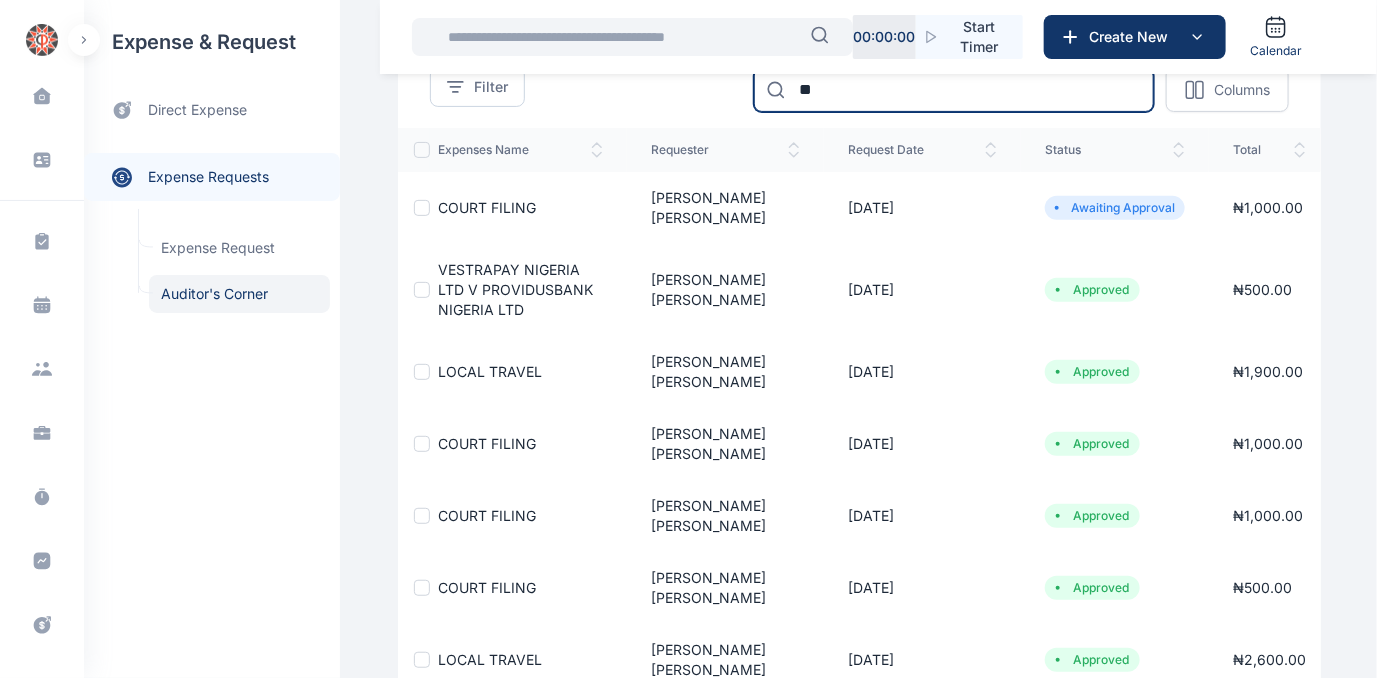 type on "*" 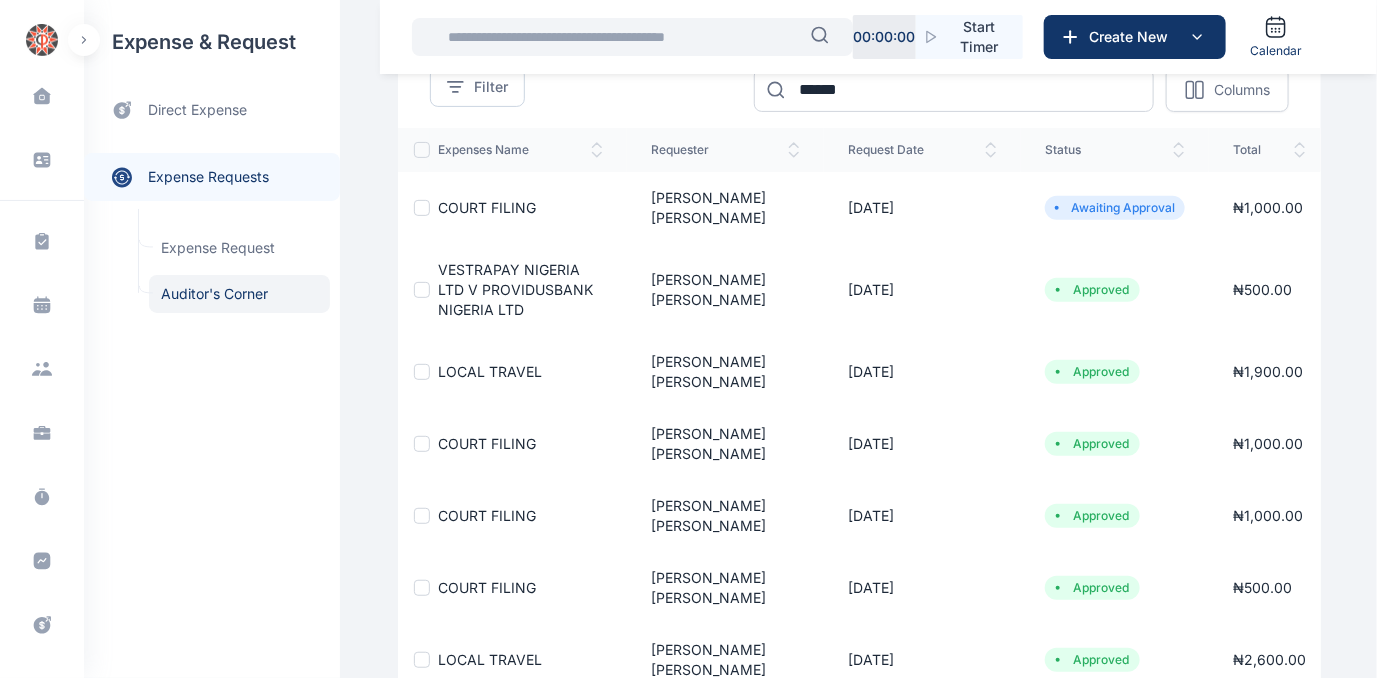 scroll, scrollTop: 0, scrollLeft: 0, axis: both 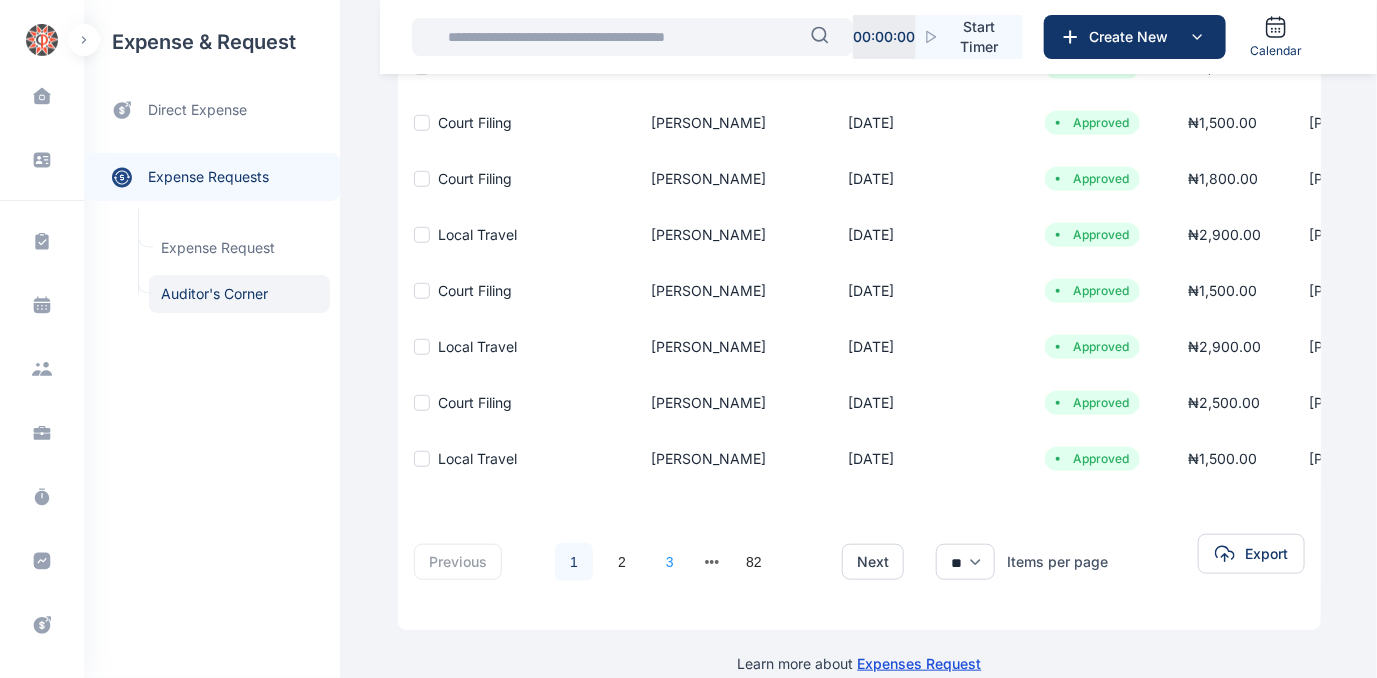 click on "3" at bounding box center (670, 562) 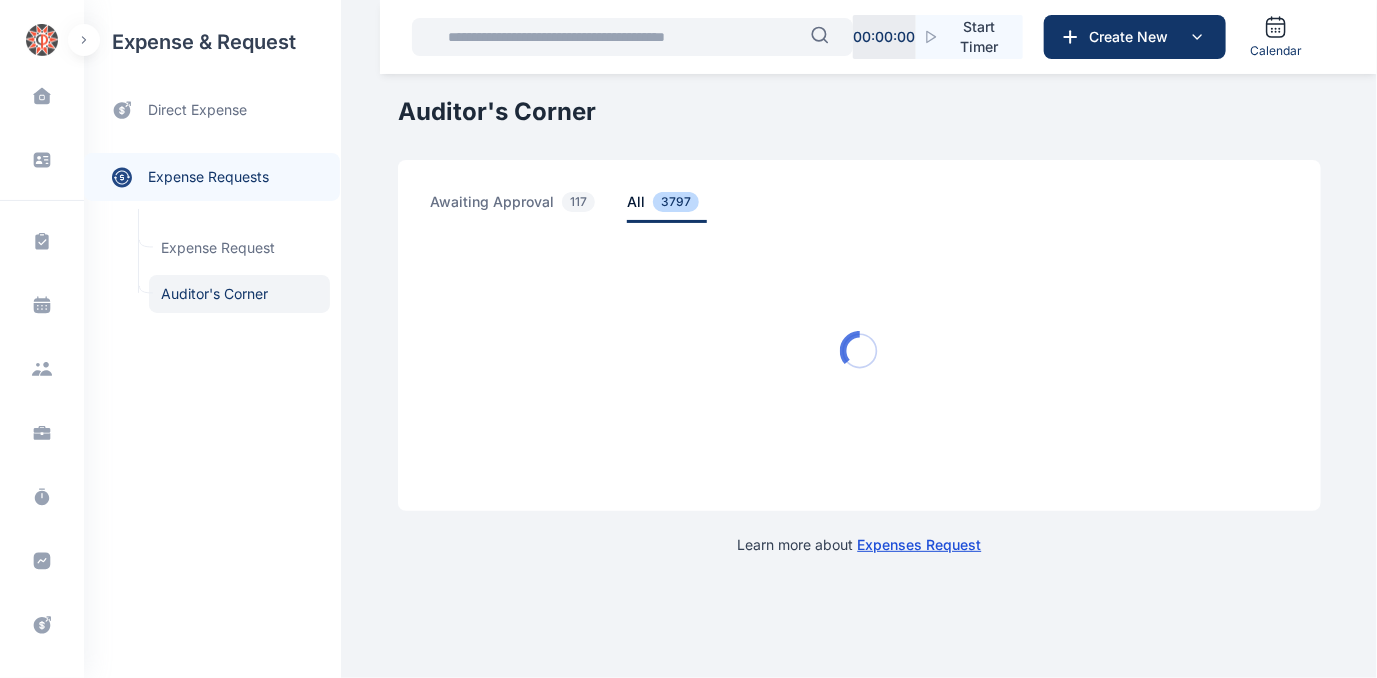 scroll, scrollTop: 0, scrollLeft: 0, axis: both 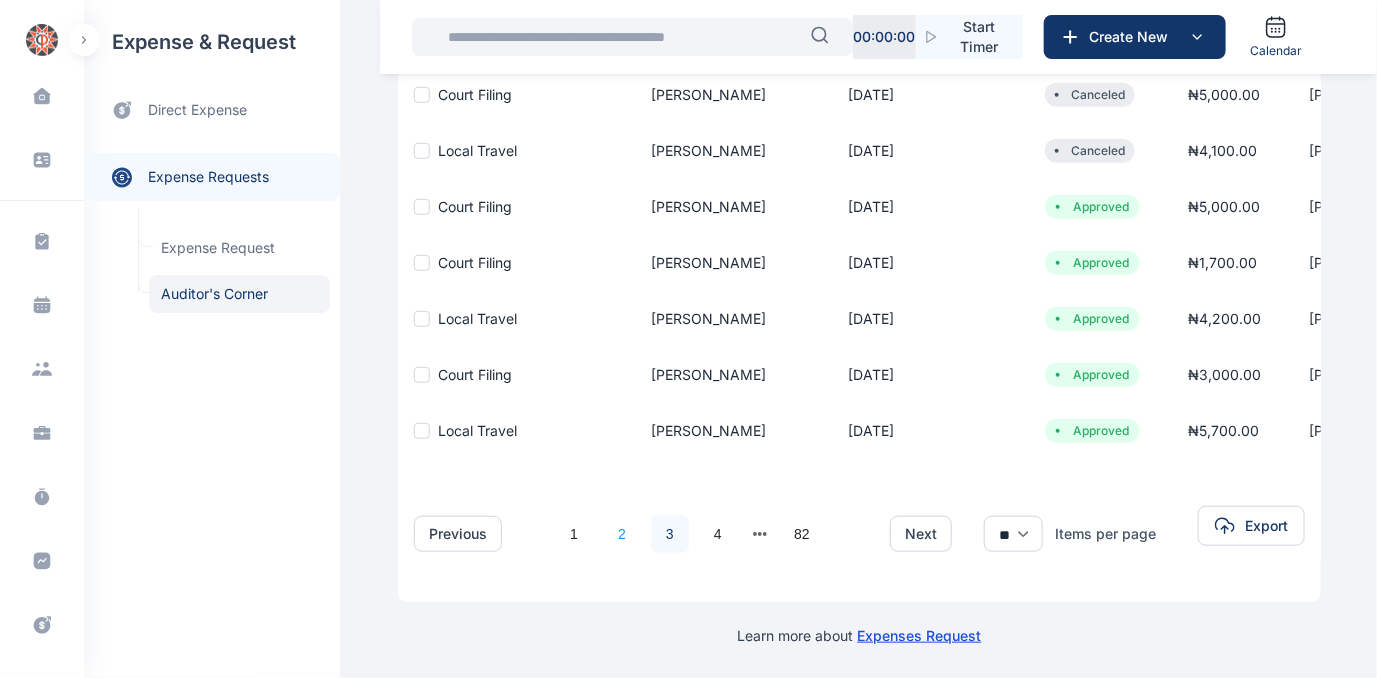 click on "2" at bounding box center (622, 534) 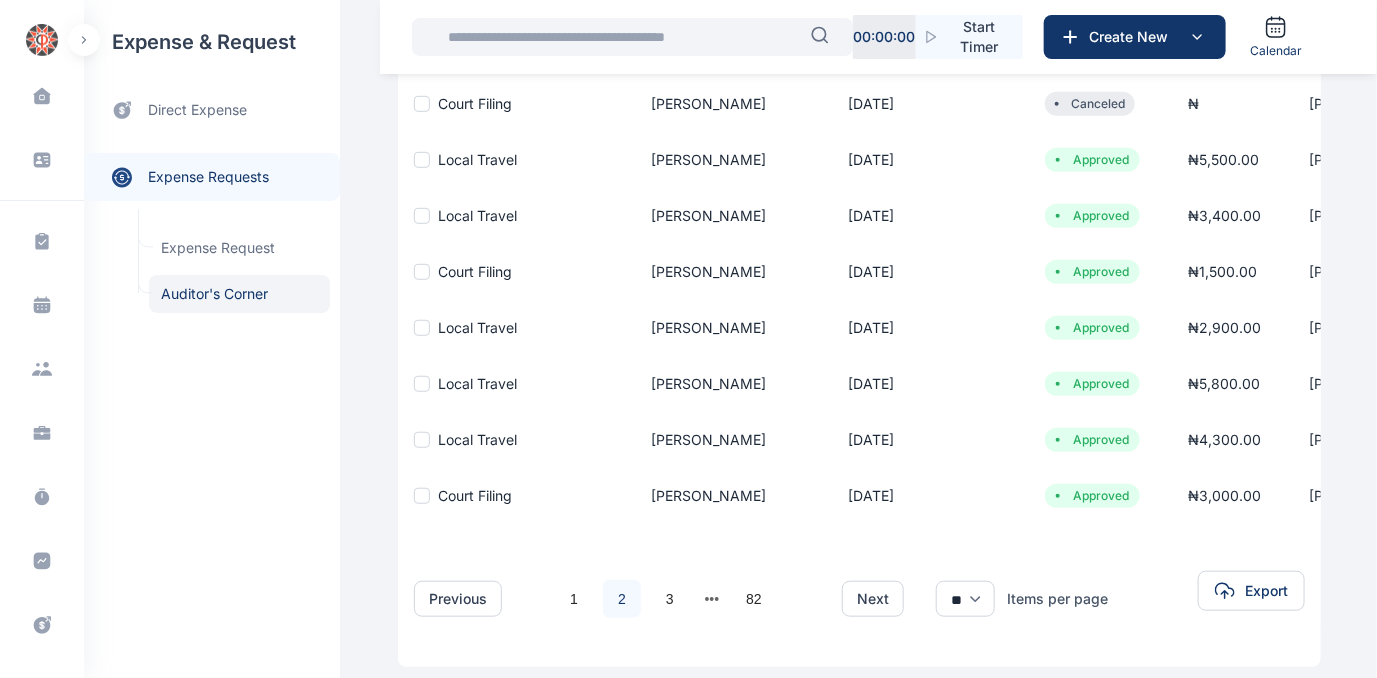 scroll, scrollTop: 466, scrollLeft: 0, axis: vertical 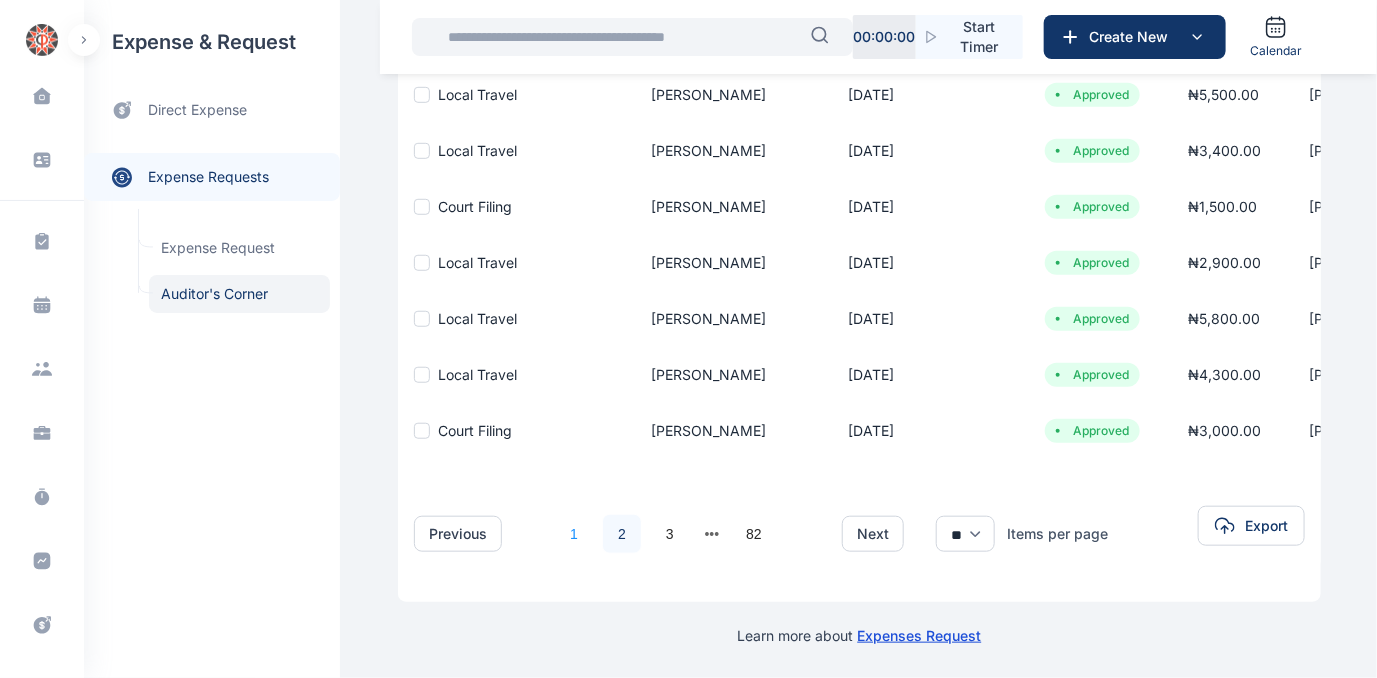 click on "1" at bounding box center [574, 534] 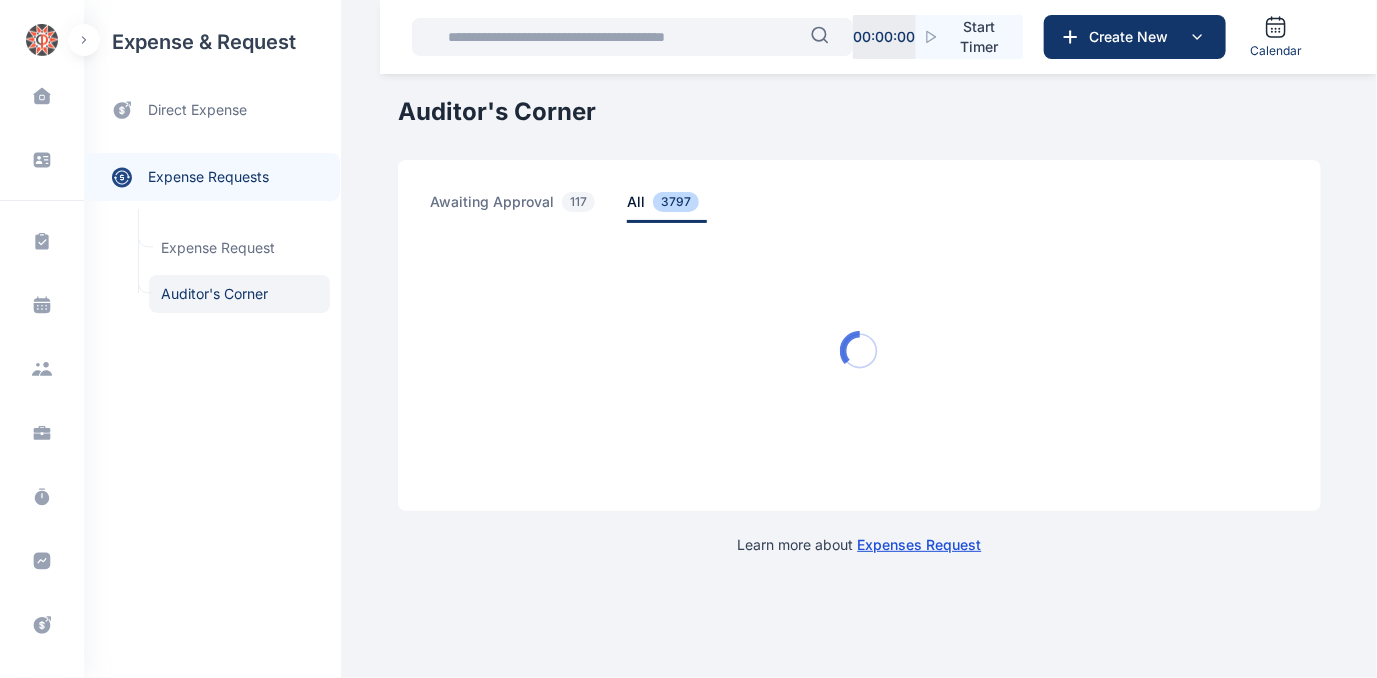 scroll, scrollTop: 0, scrollLeft: 0, axis: both 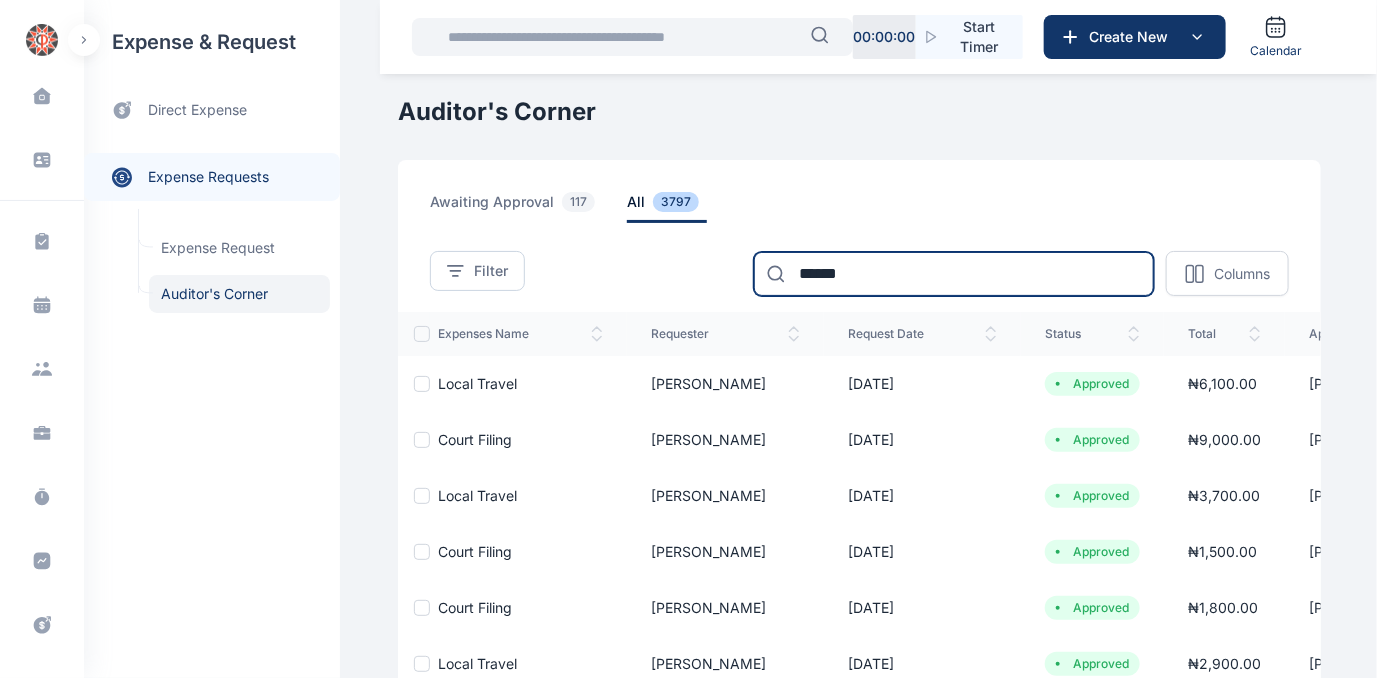 click on "******" at bounding box center (954, 274) 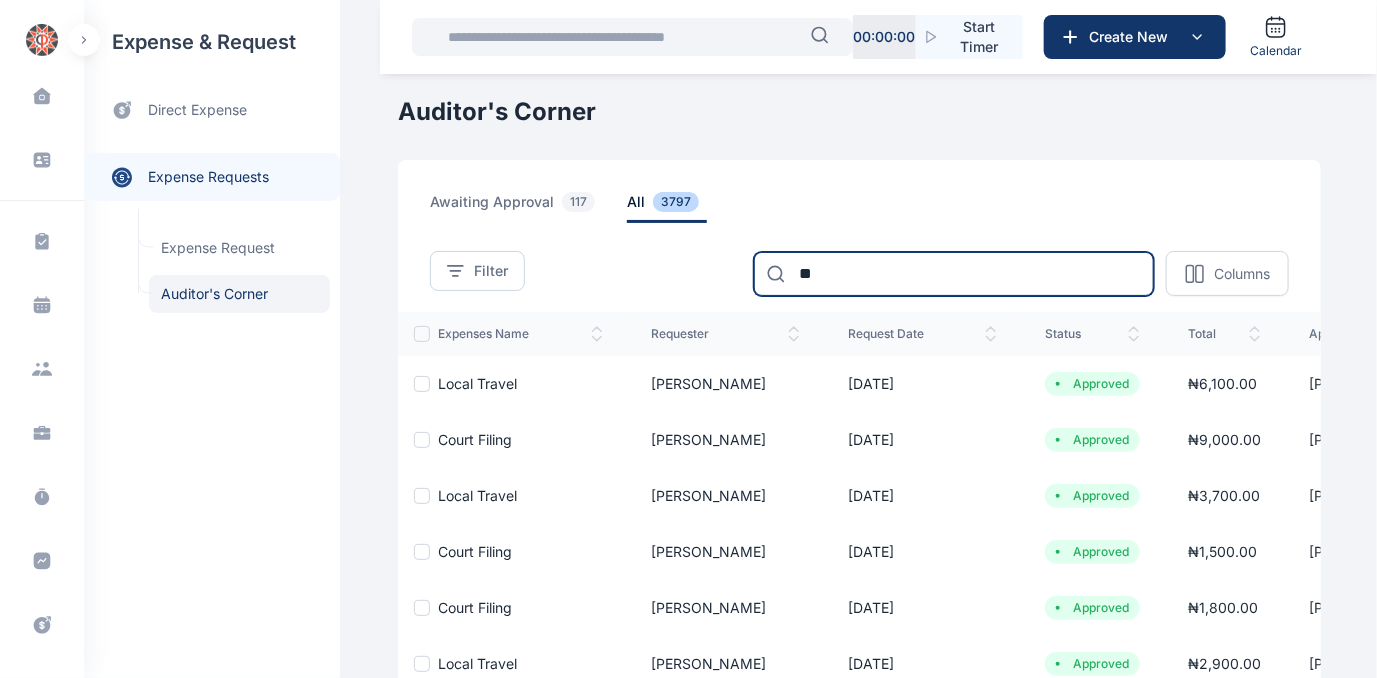 type on "*" 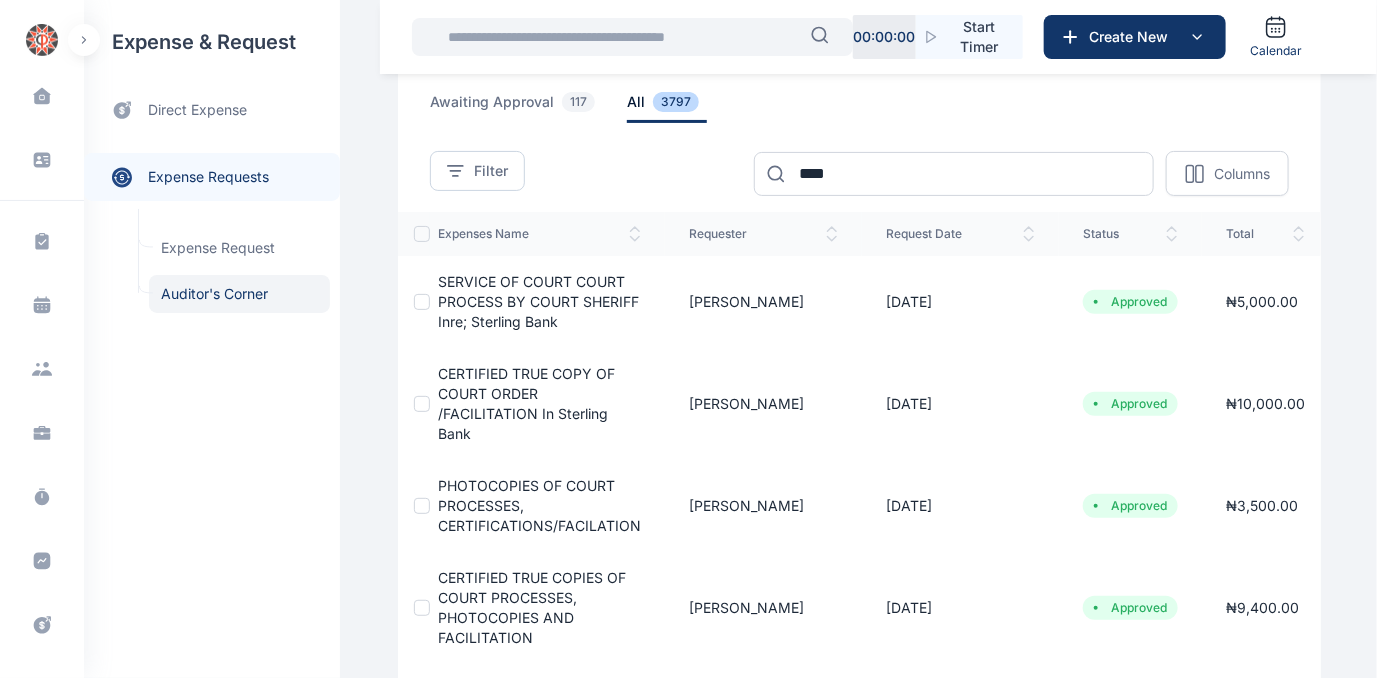 scroll, scrollTop: 106, scrollLeft: 0, axis: vertical 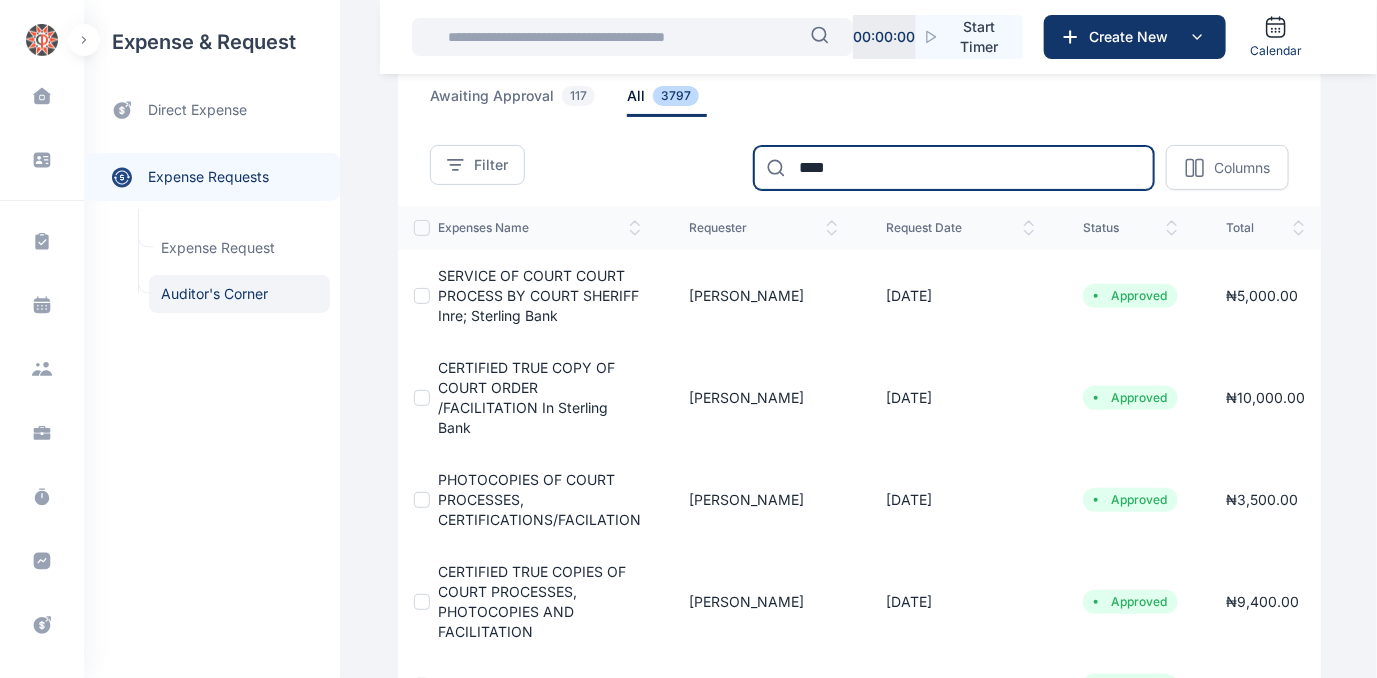 click on "****" at bounding box center (954, 168) 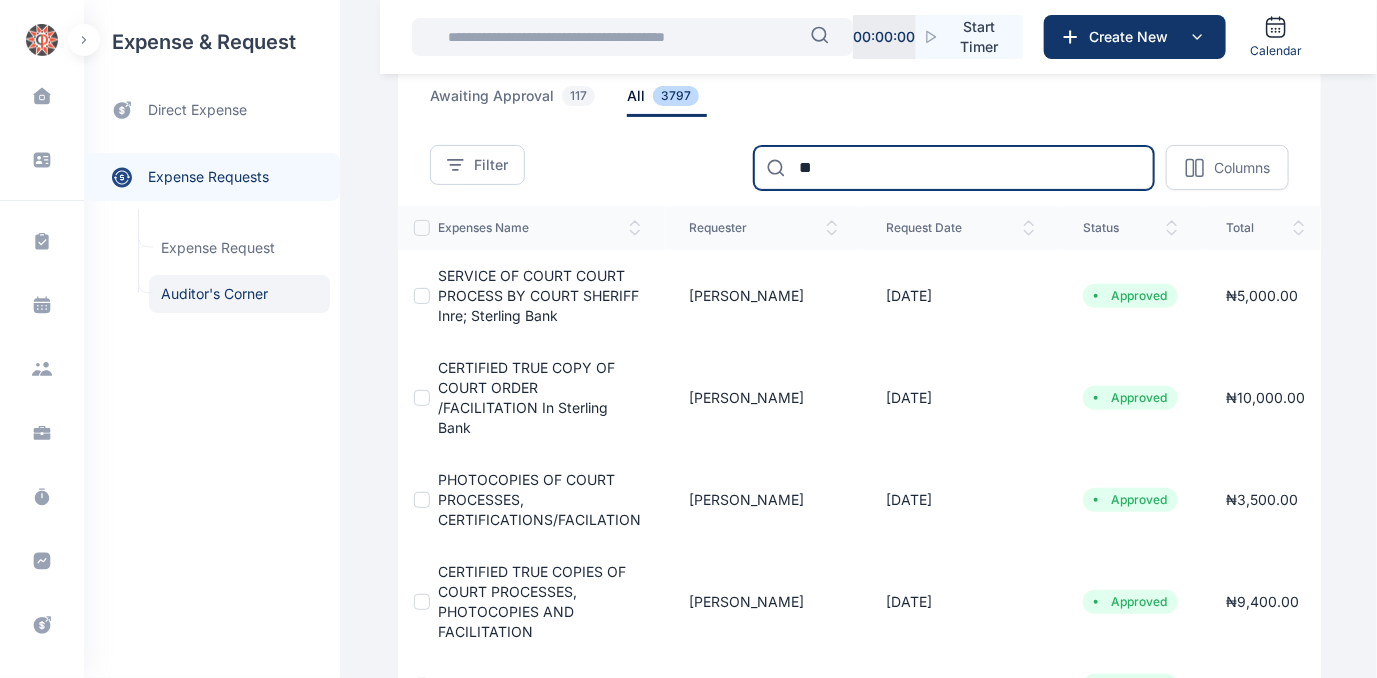 type on "*" 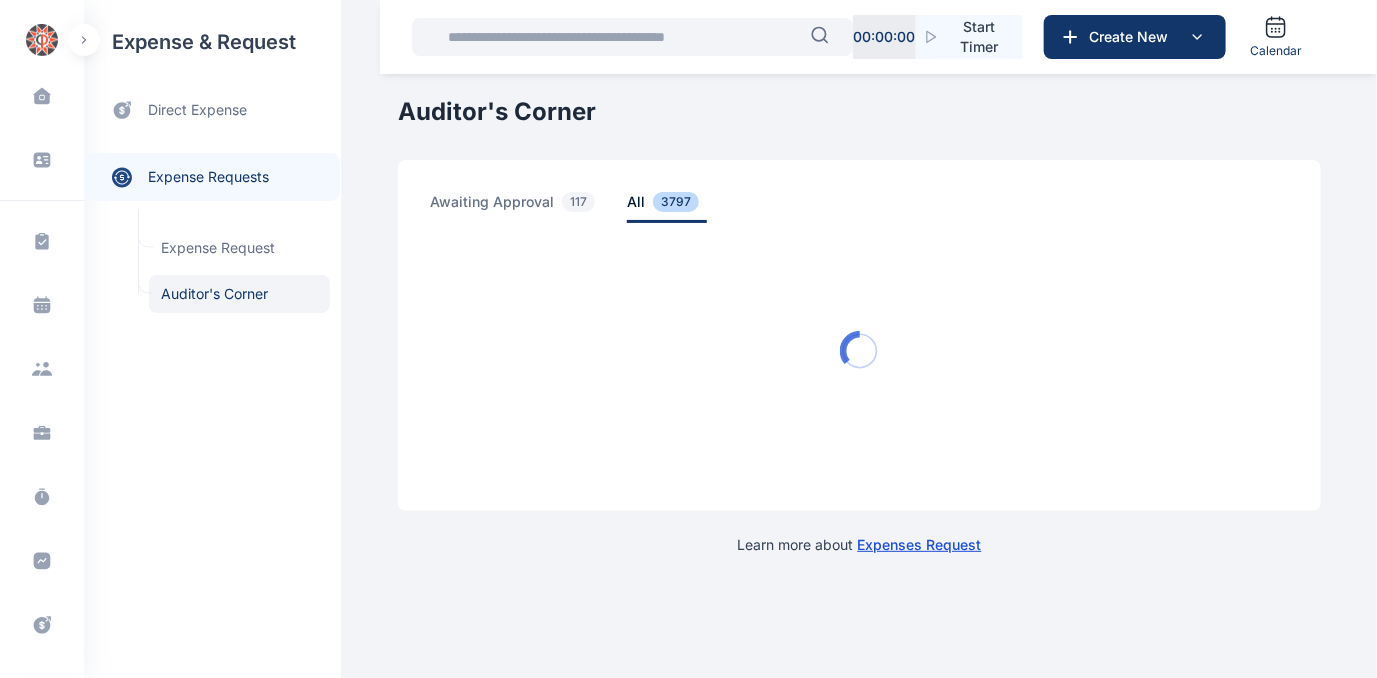 scroll, scrollTop: 0, scrollLeft: 0, axis: both 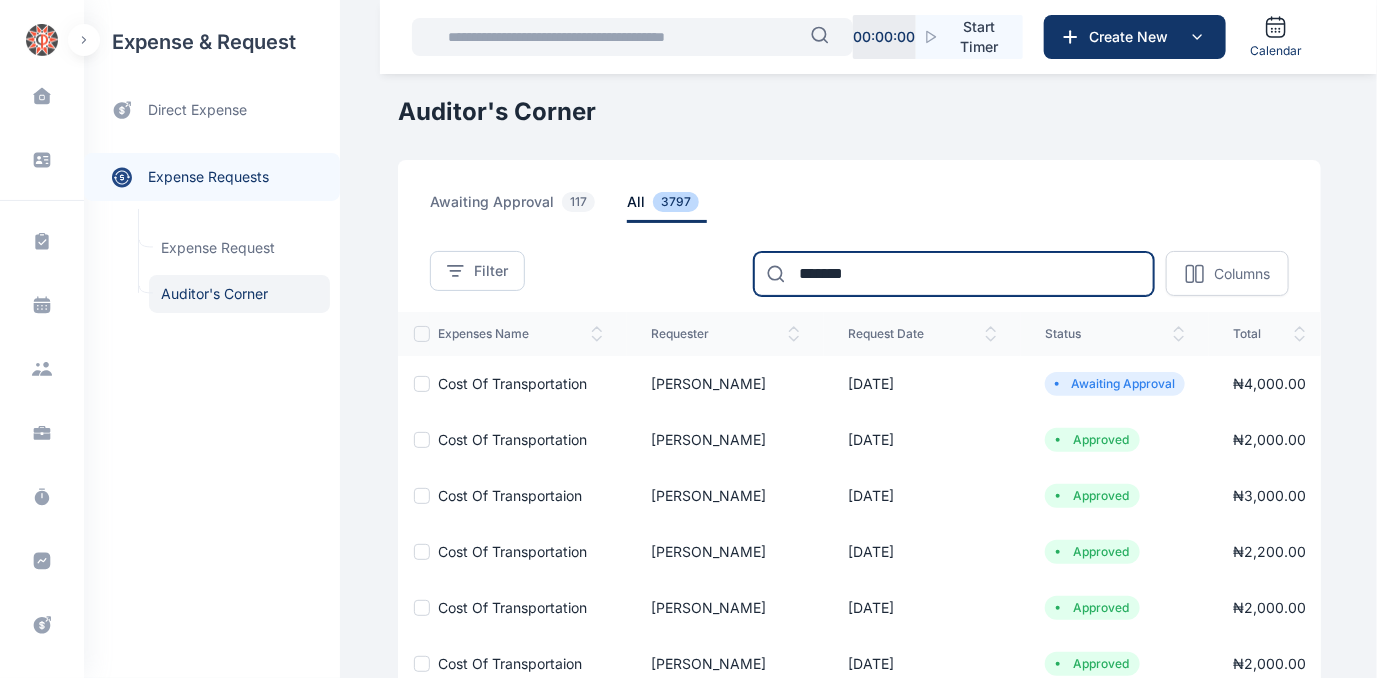 click on "*******" at bounding box center [954, 274] 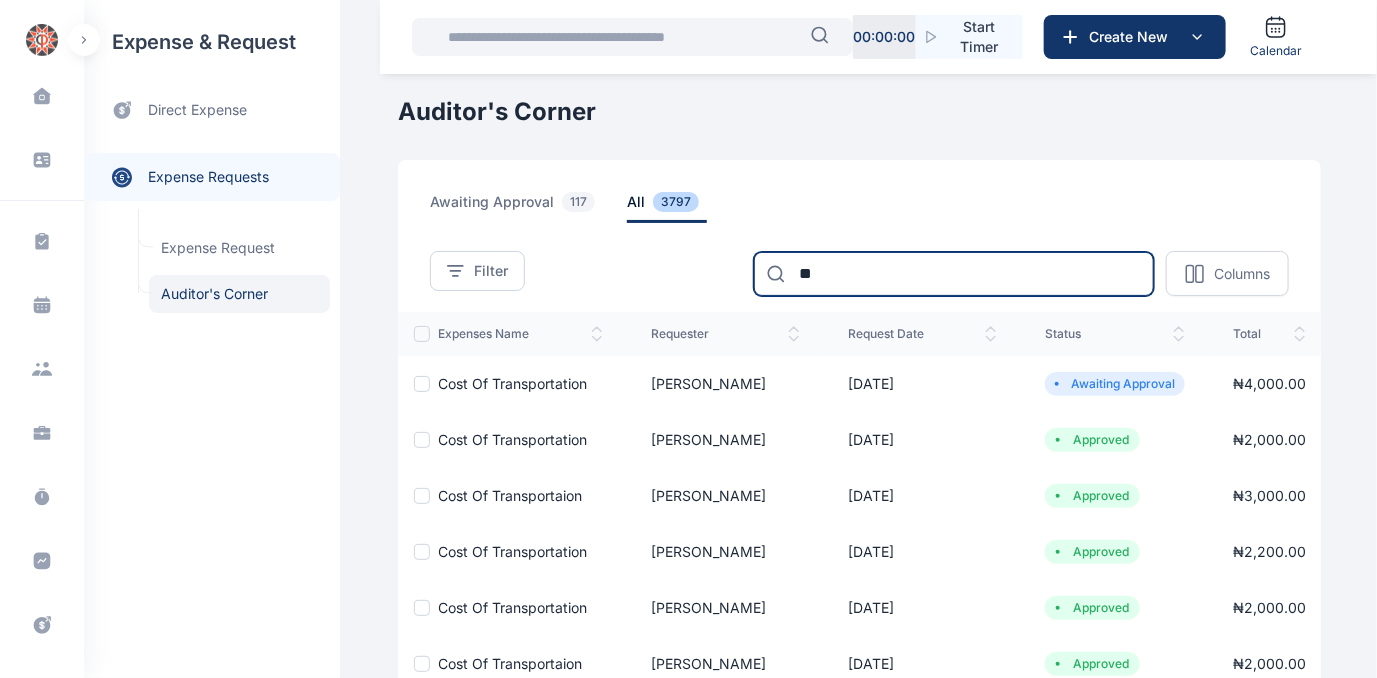type on "*" 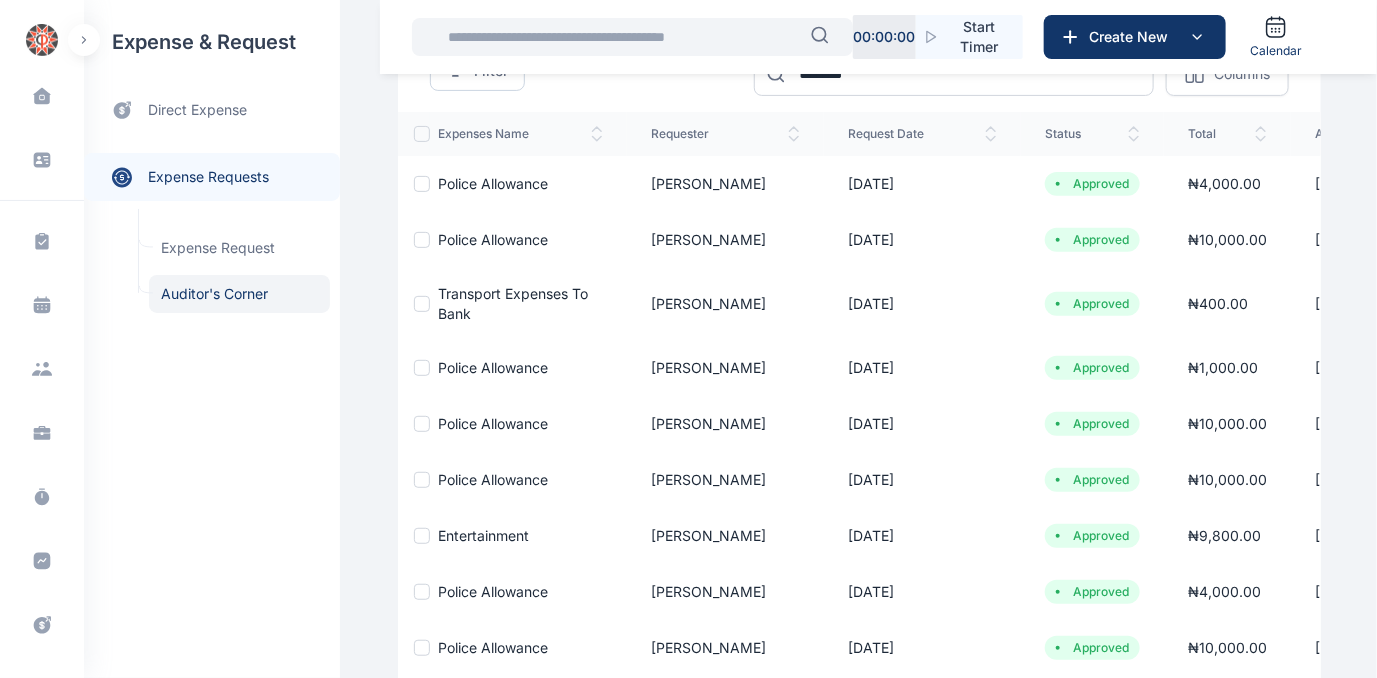 scroll, scrollTop: 217, scrollLeft: 0, axis: vertical 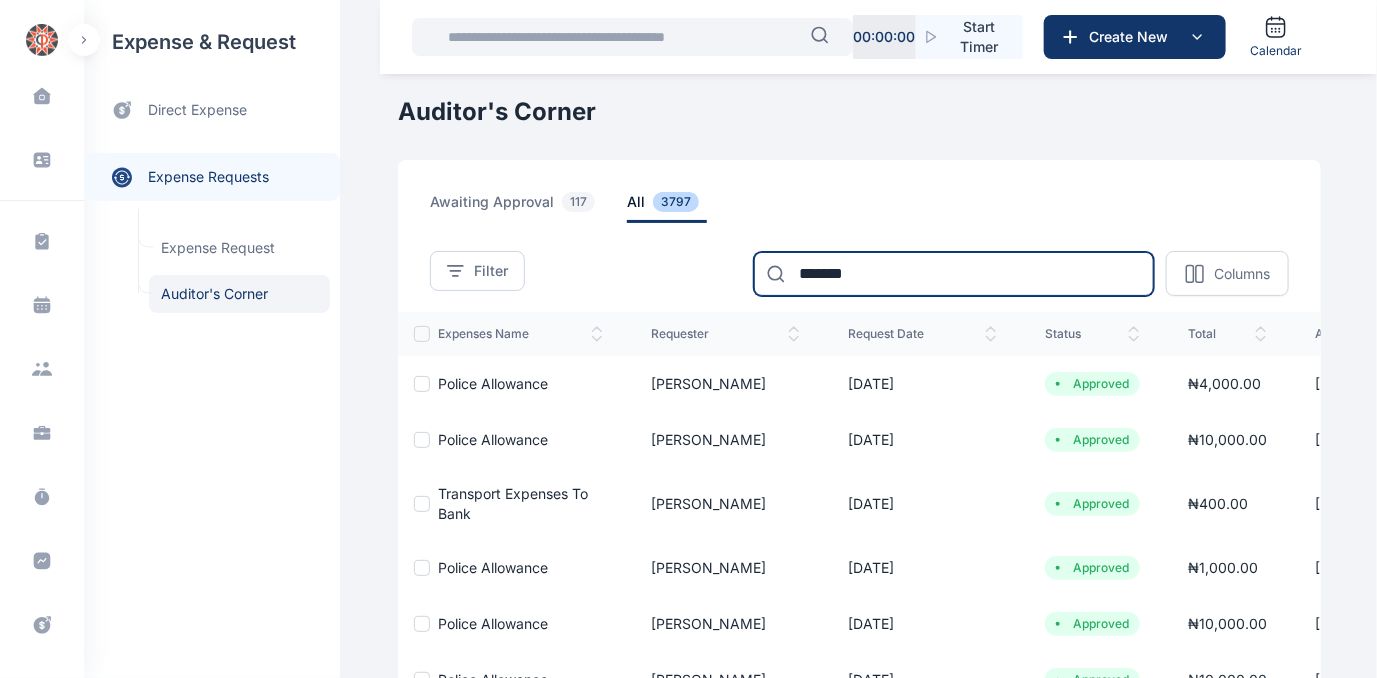 click on "*******" at bounding box center (954, 274) 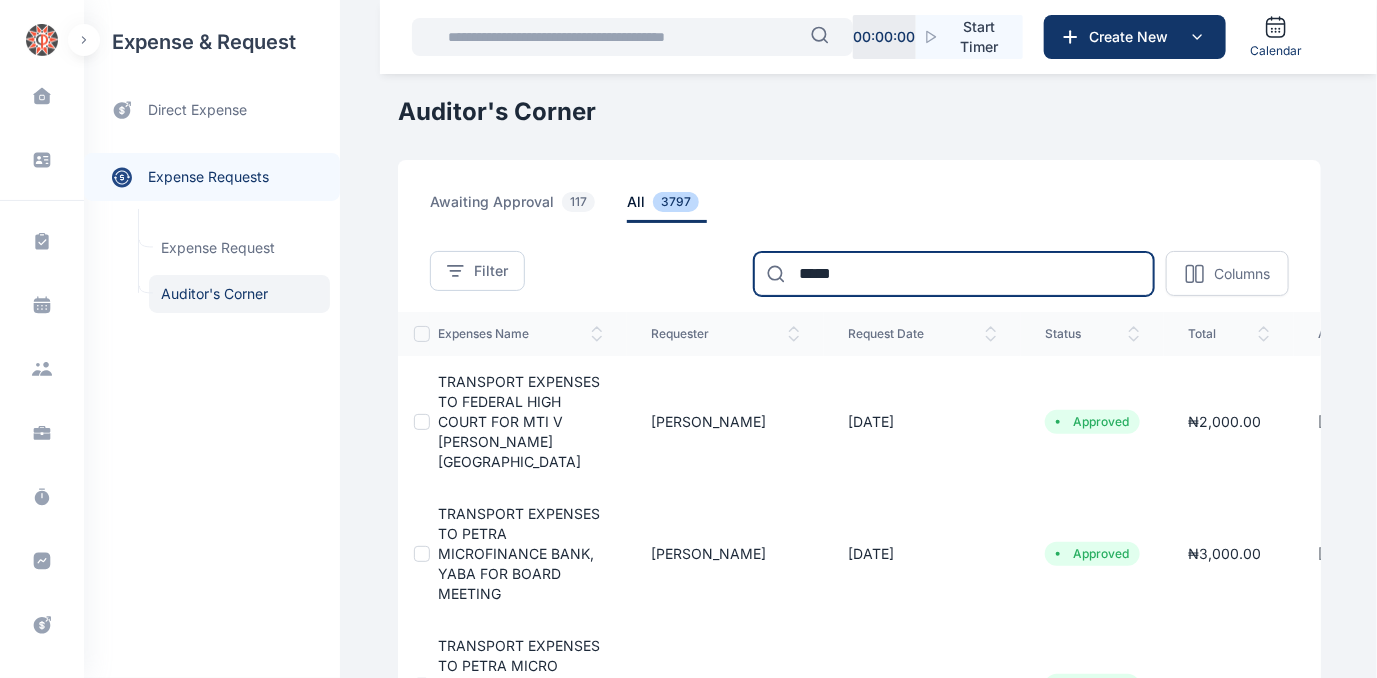 click on "*****" at bounding box center (954, 274) 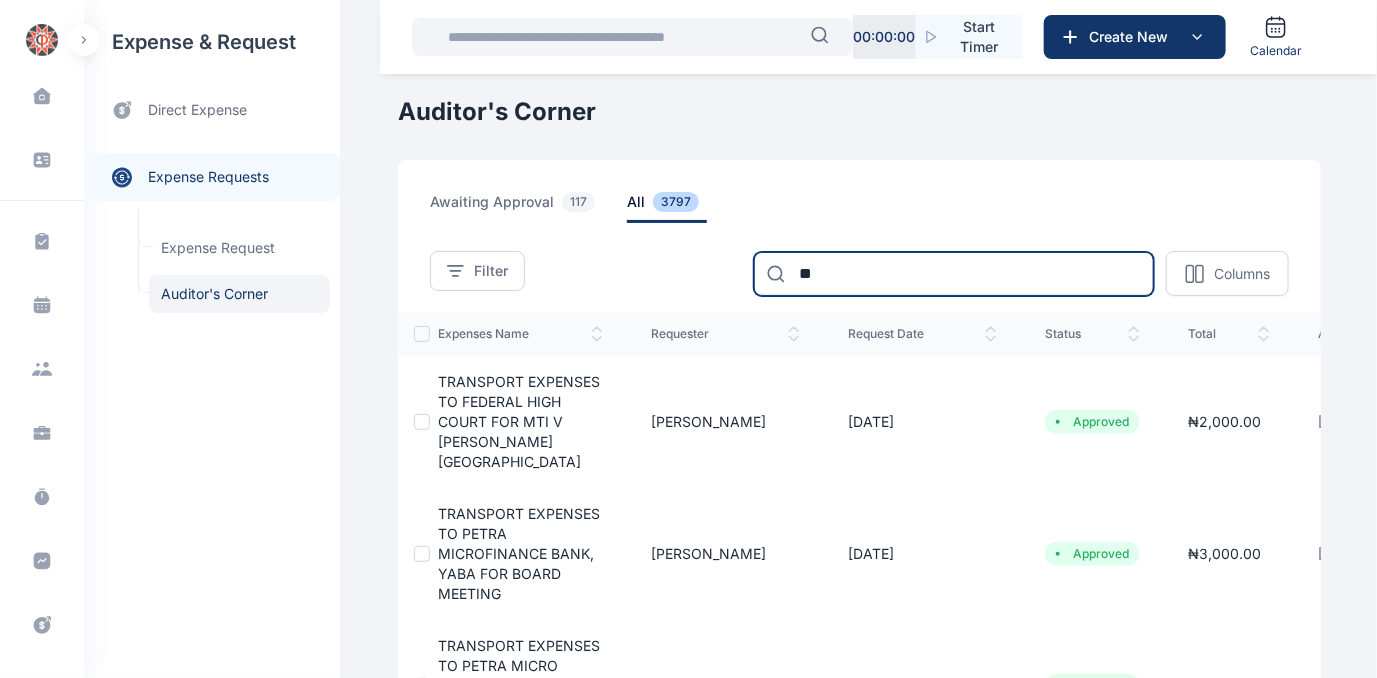 type on "*" 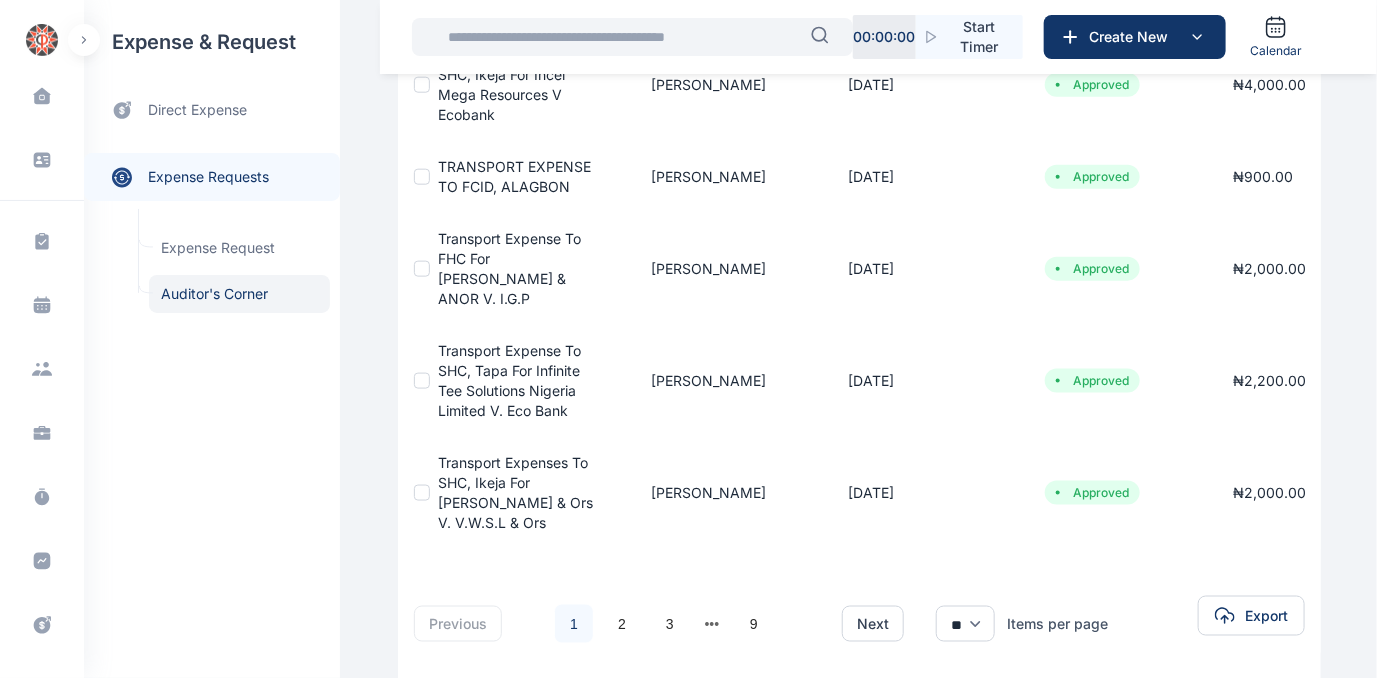 scroll, scrollTop: 888, scrollLeft: 0, axis: vertical 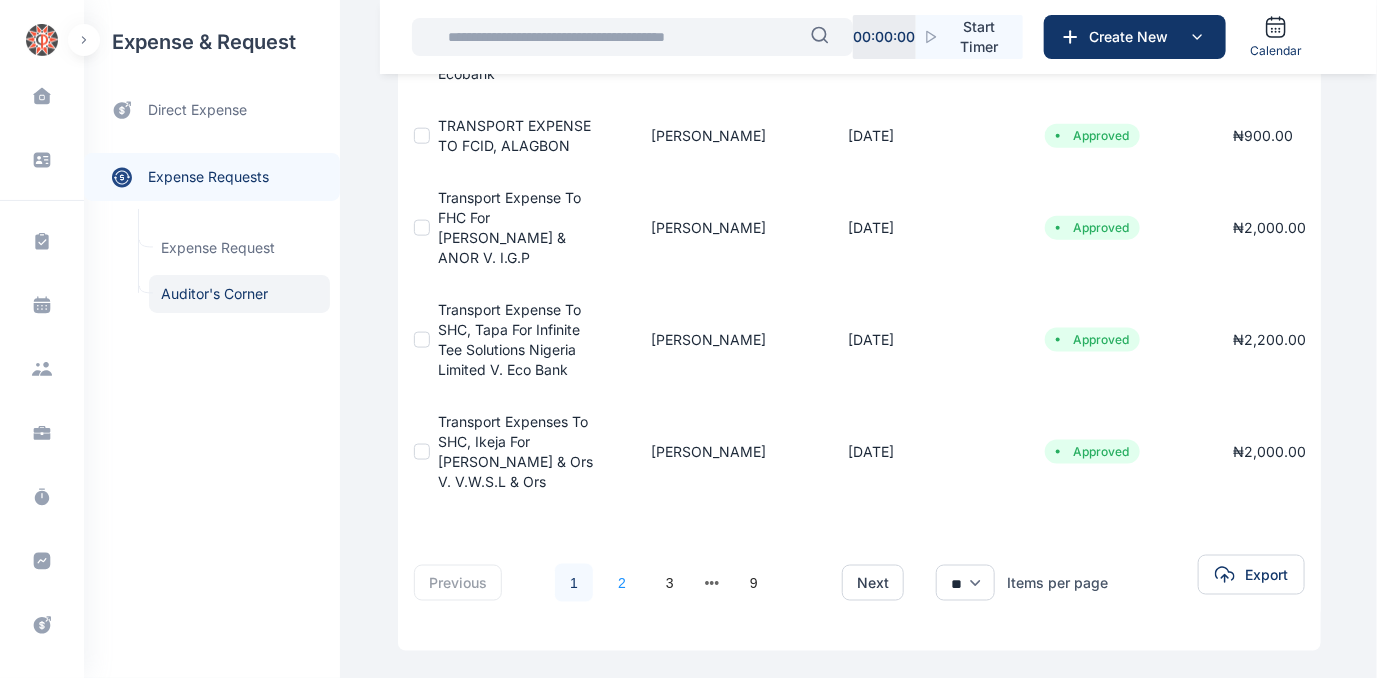 click on "2" at bounding box center [622, 583] 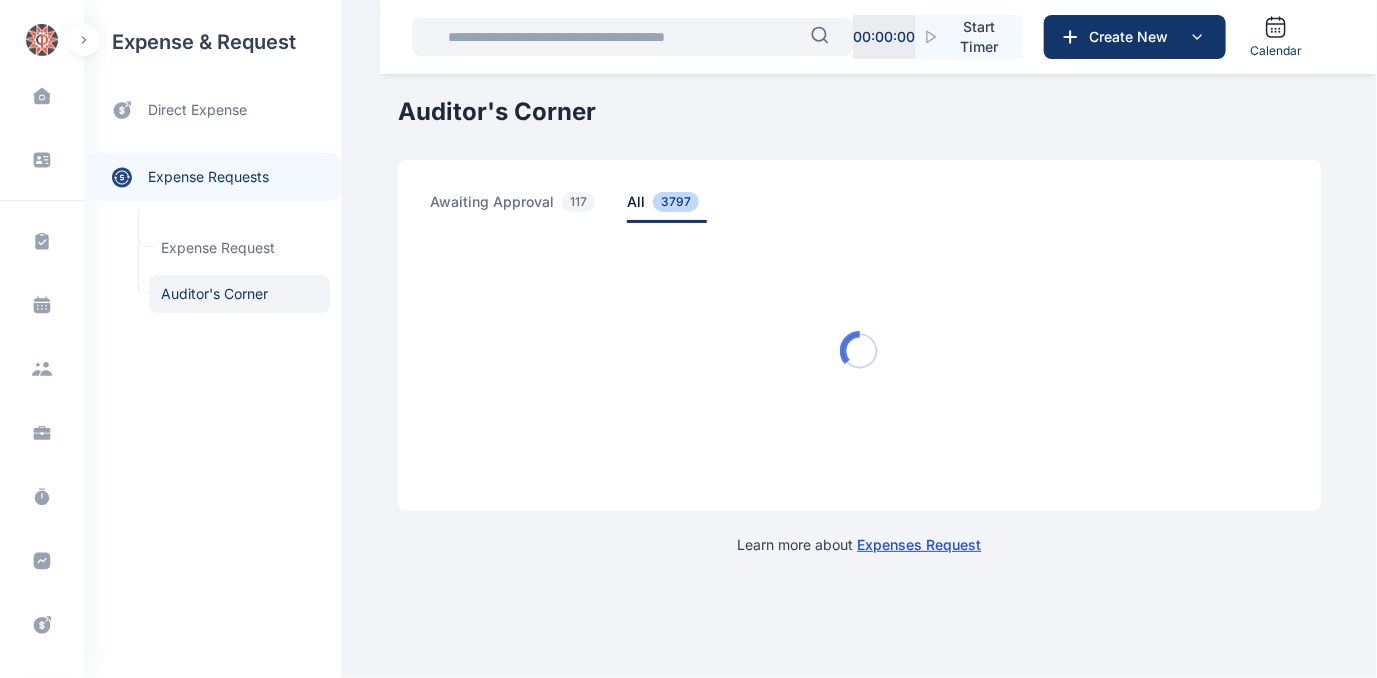 scroll, scrollTop: 0, scrollLeft: 0, axis: both 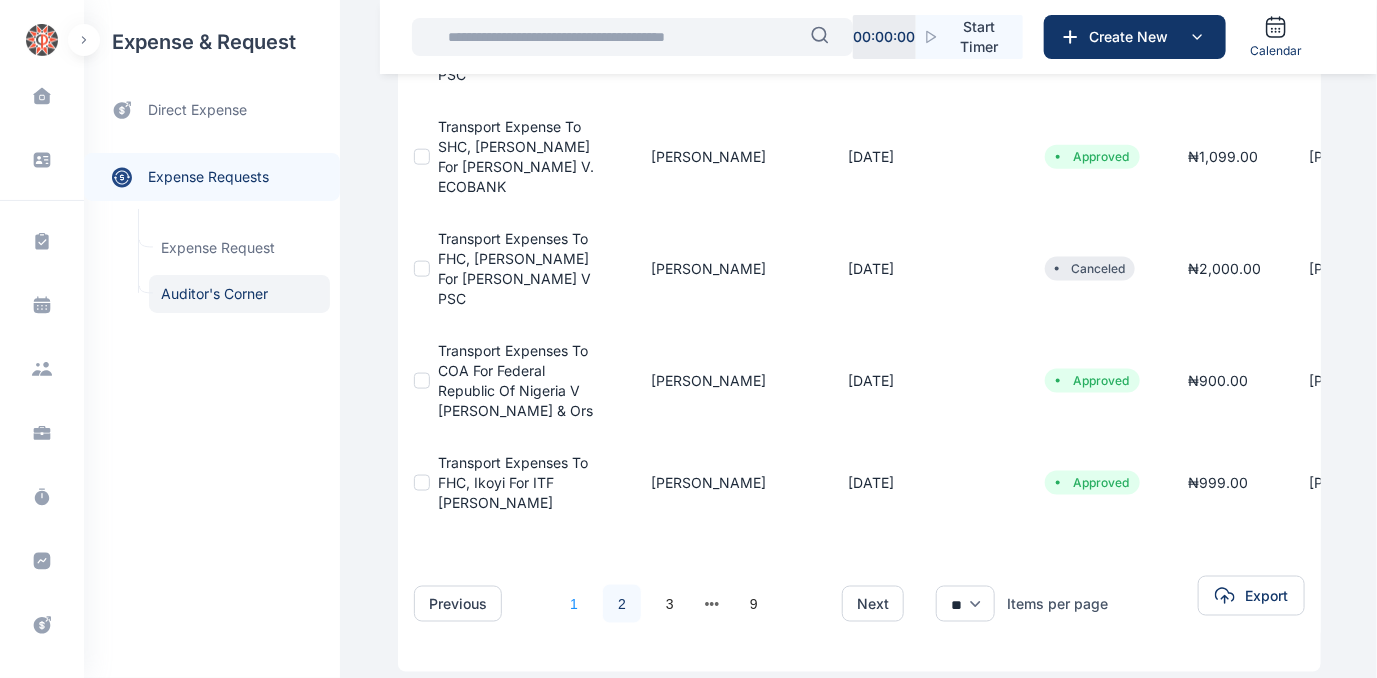click on "1" at bounding box center [574, 604] 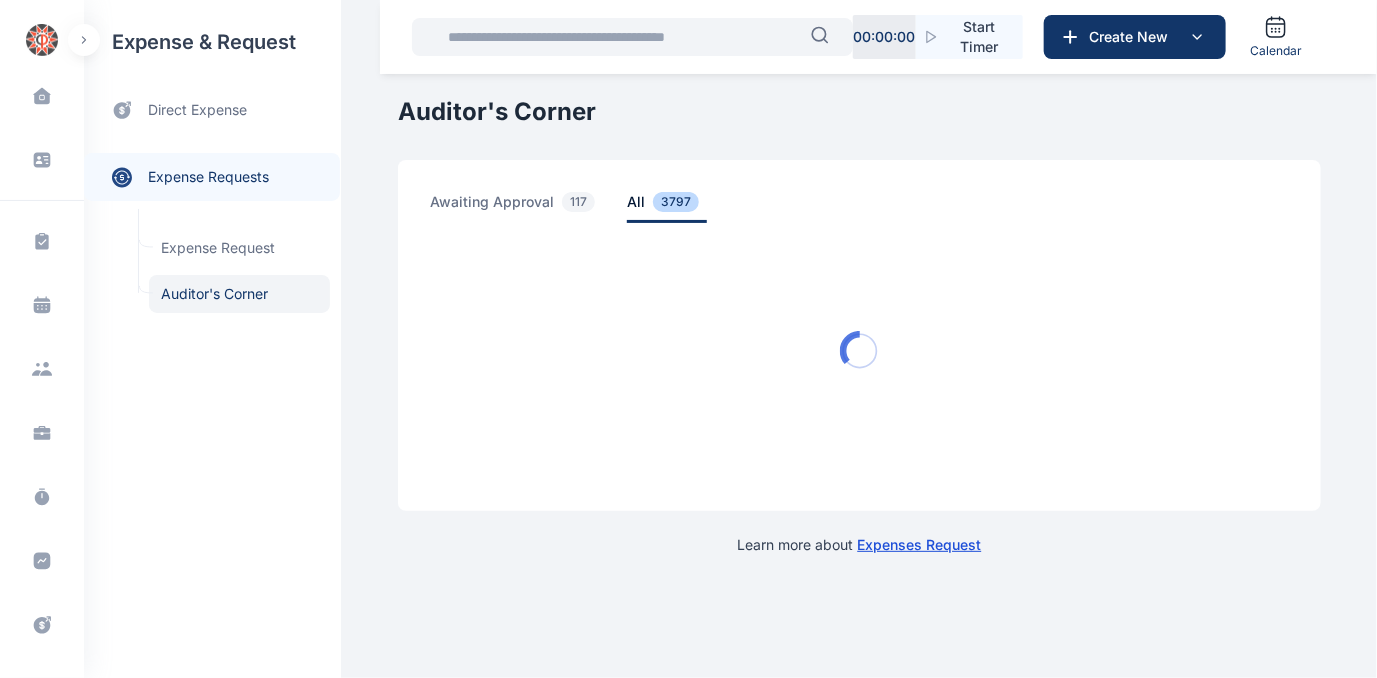 scroll, scrollTop: 0, scrollLeft: 0, axis: both 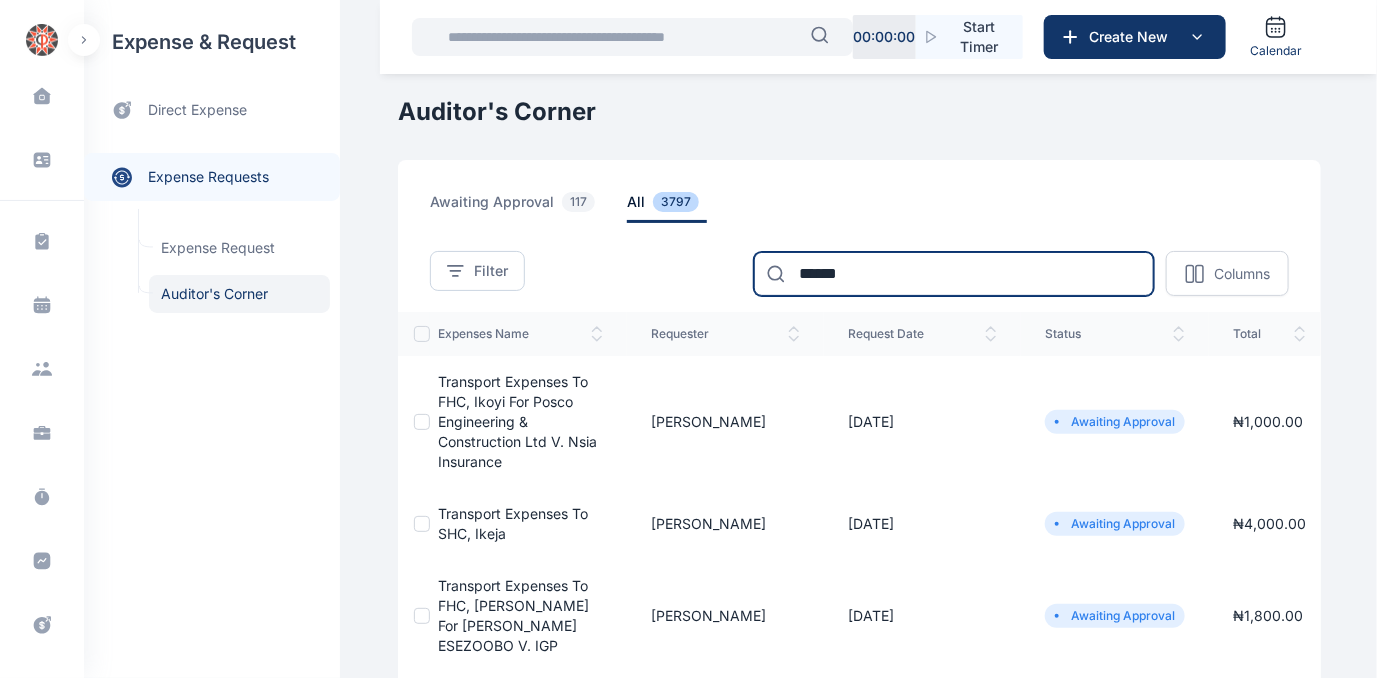 click on "******" at bounding box center (954, 274) 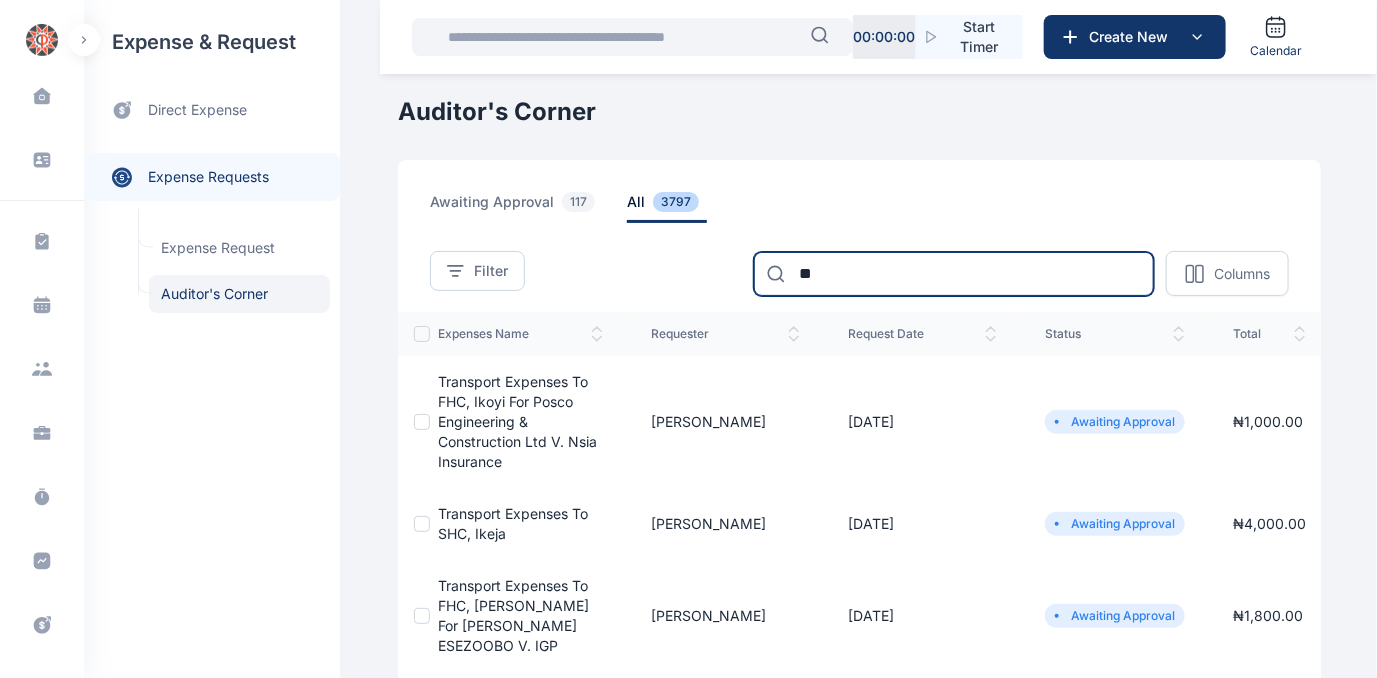 type on "*" 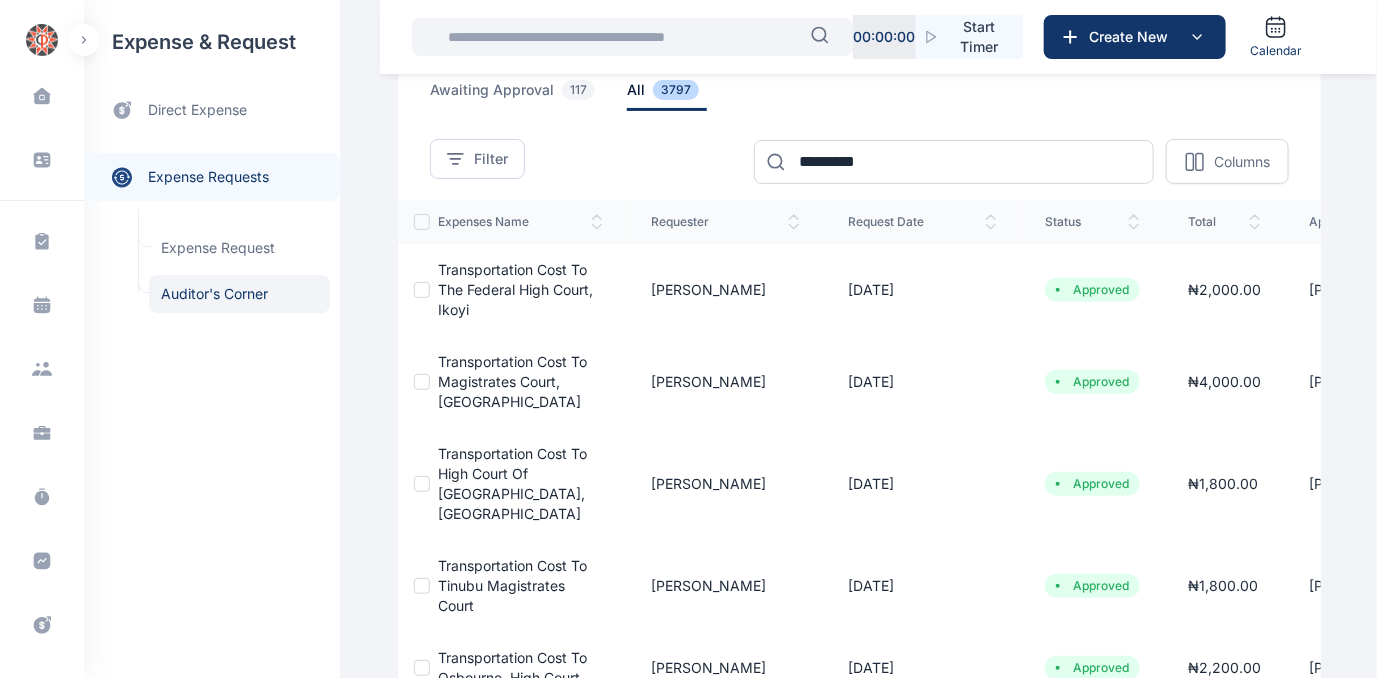 scroll, scrollTop: 178, scrollLeft: 0, axis: vertical 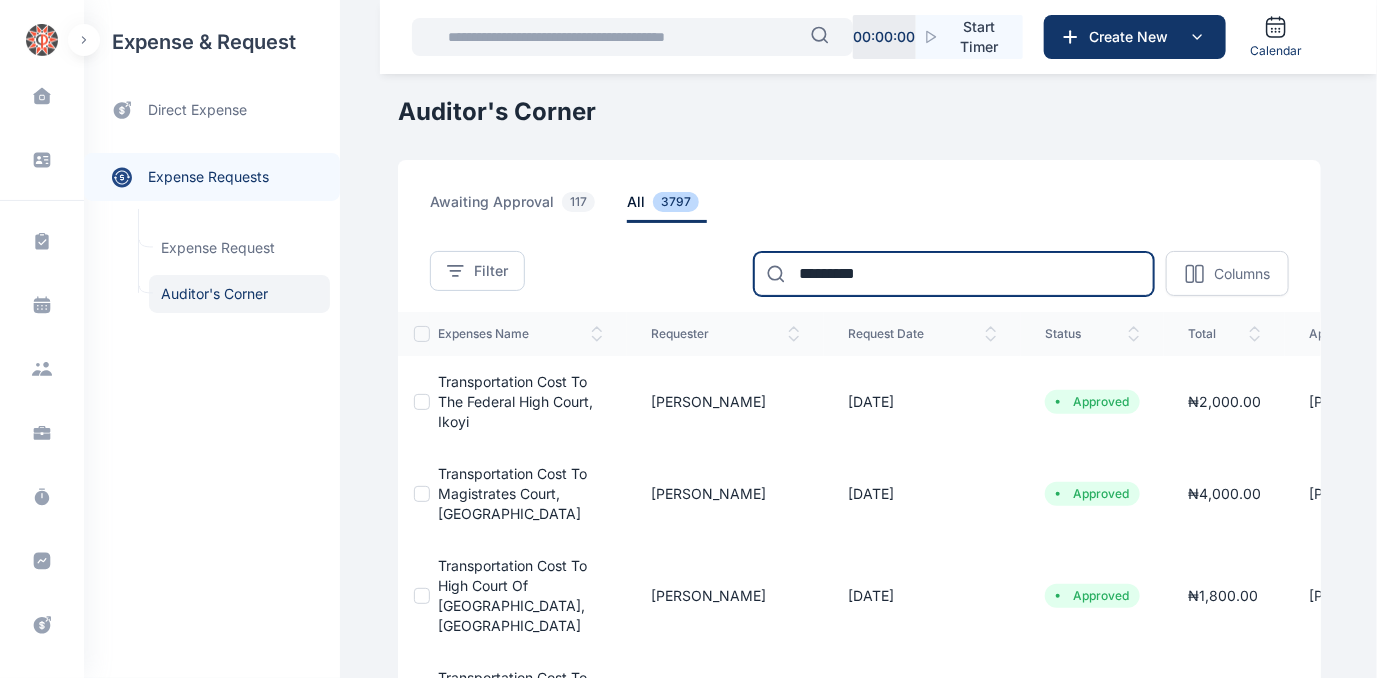 click on "*********" at bounding box center [954, 274] 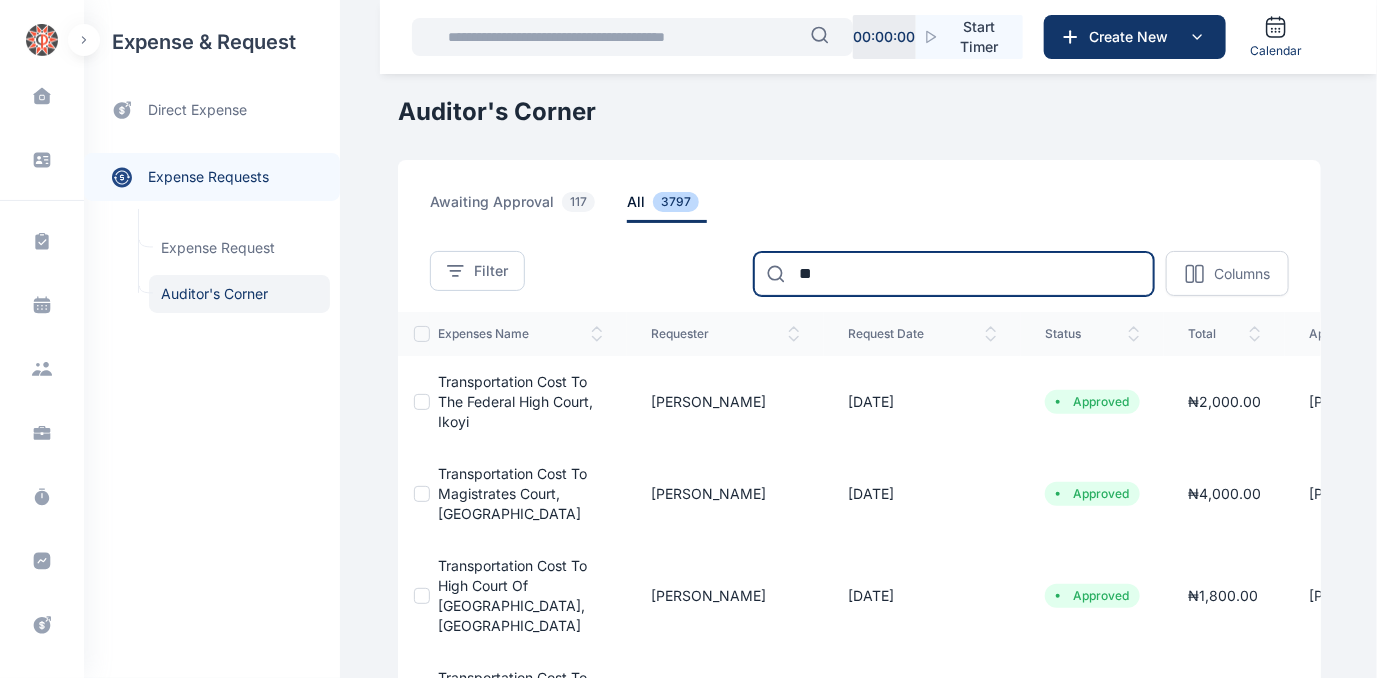 type on "*" 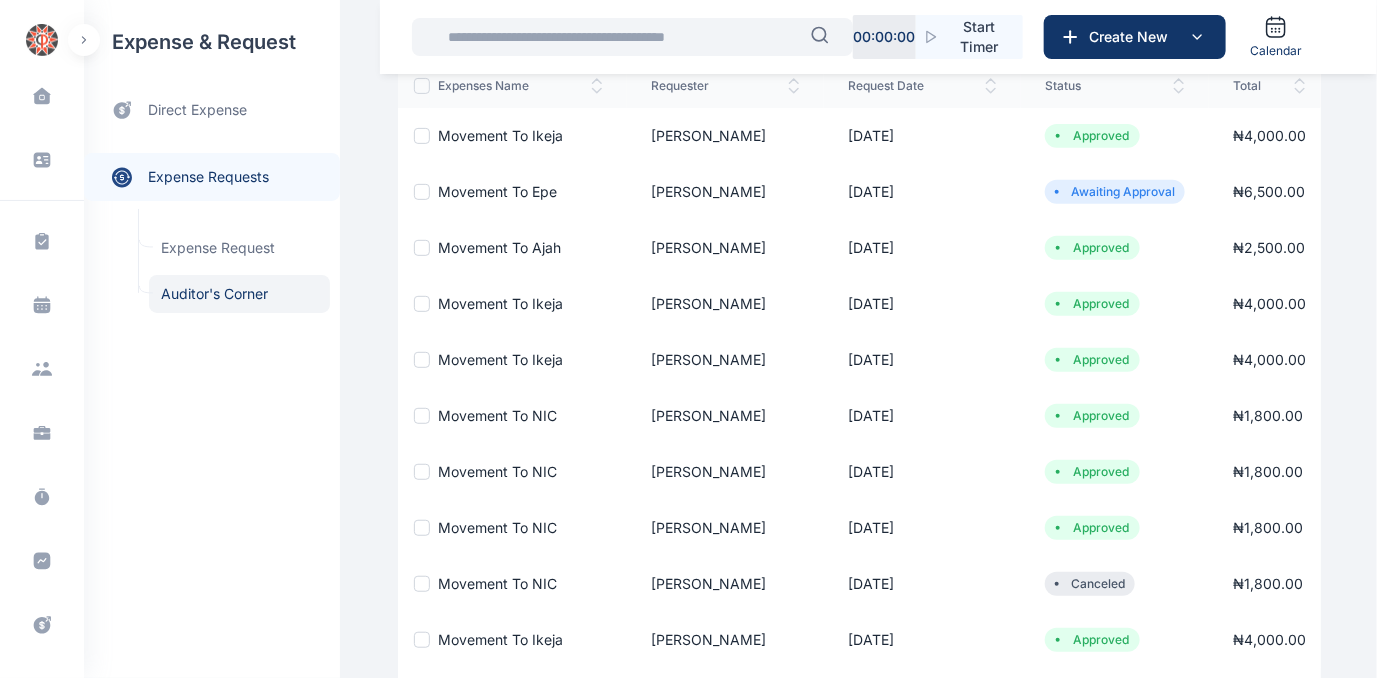 scroll, scrollTop: 253, scrollLeft: 0, axis: vertical 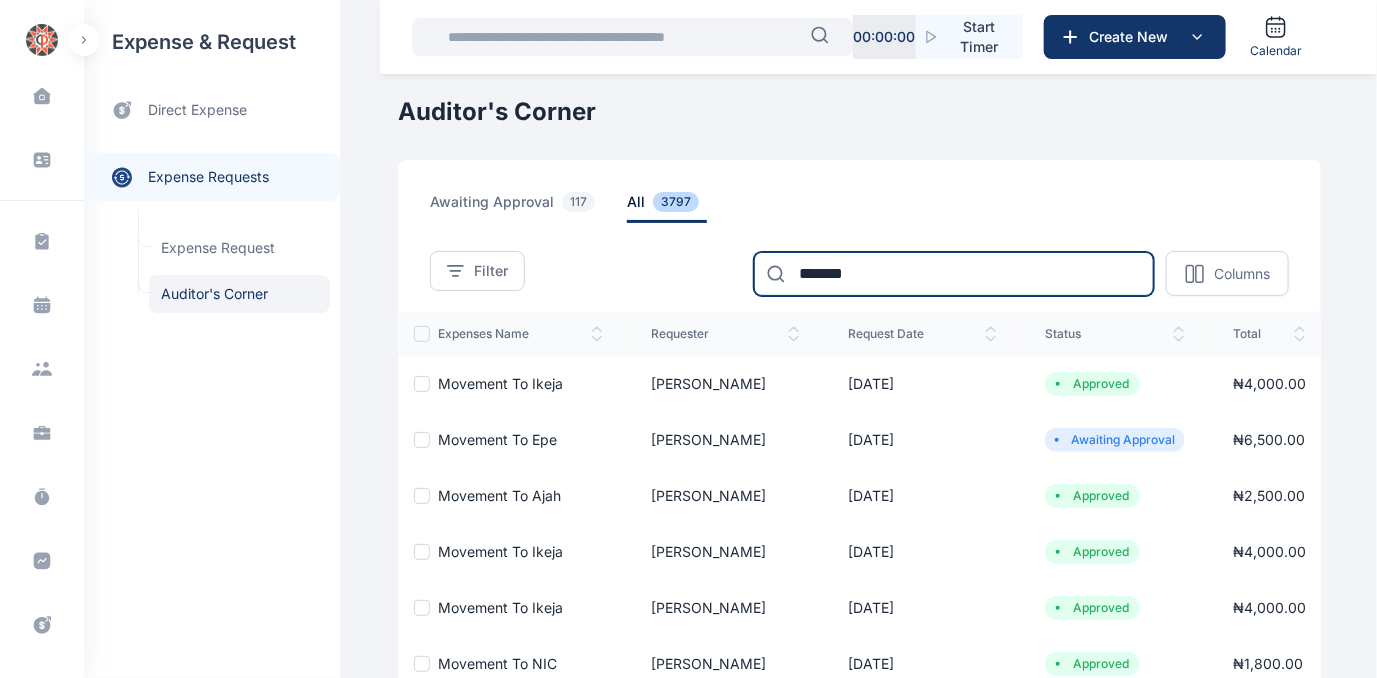 click on "*******" at bounding box center (954, 274) 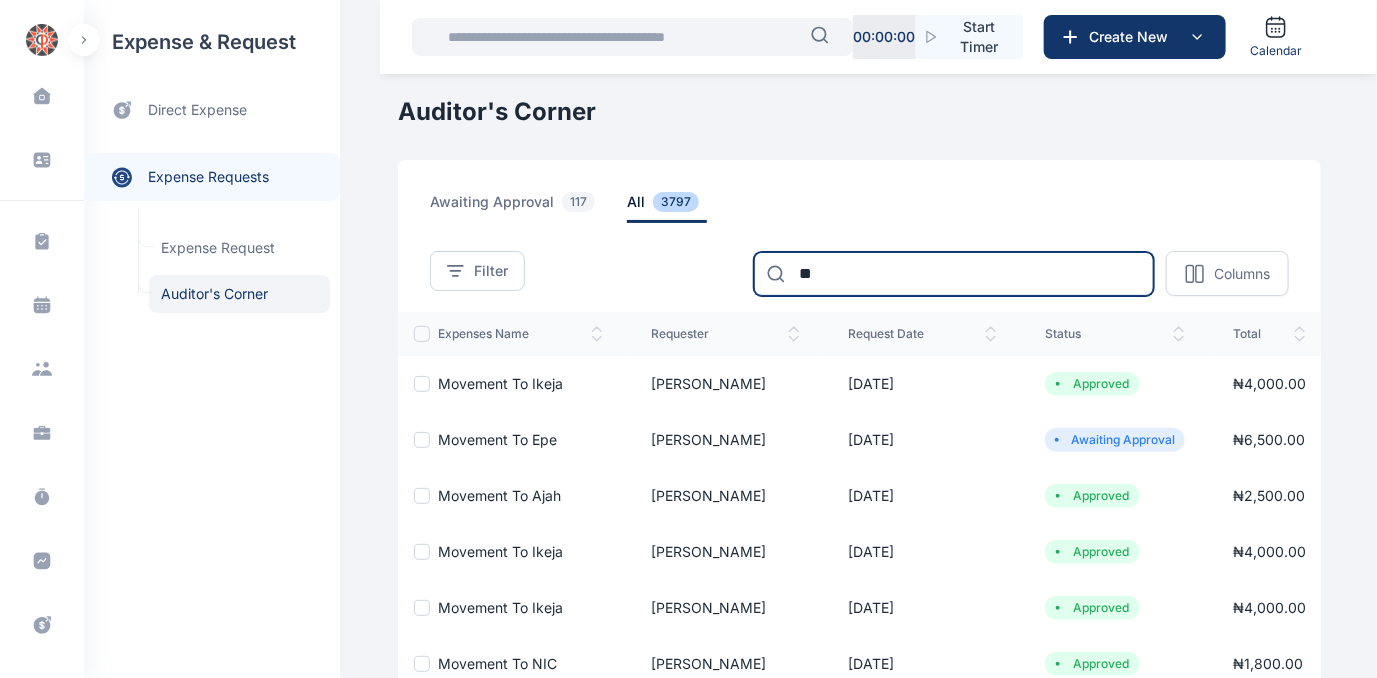 type on "*" 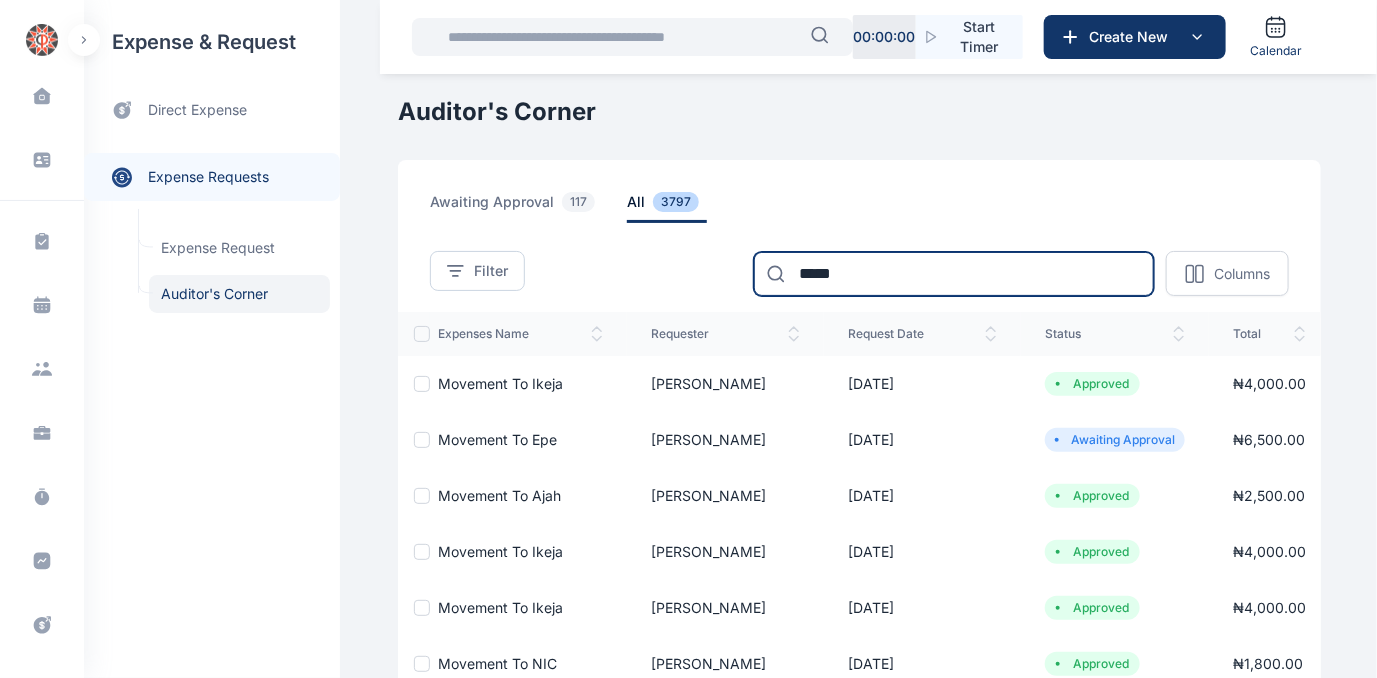 type on "*****" 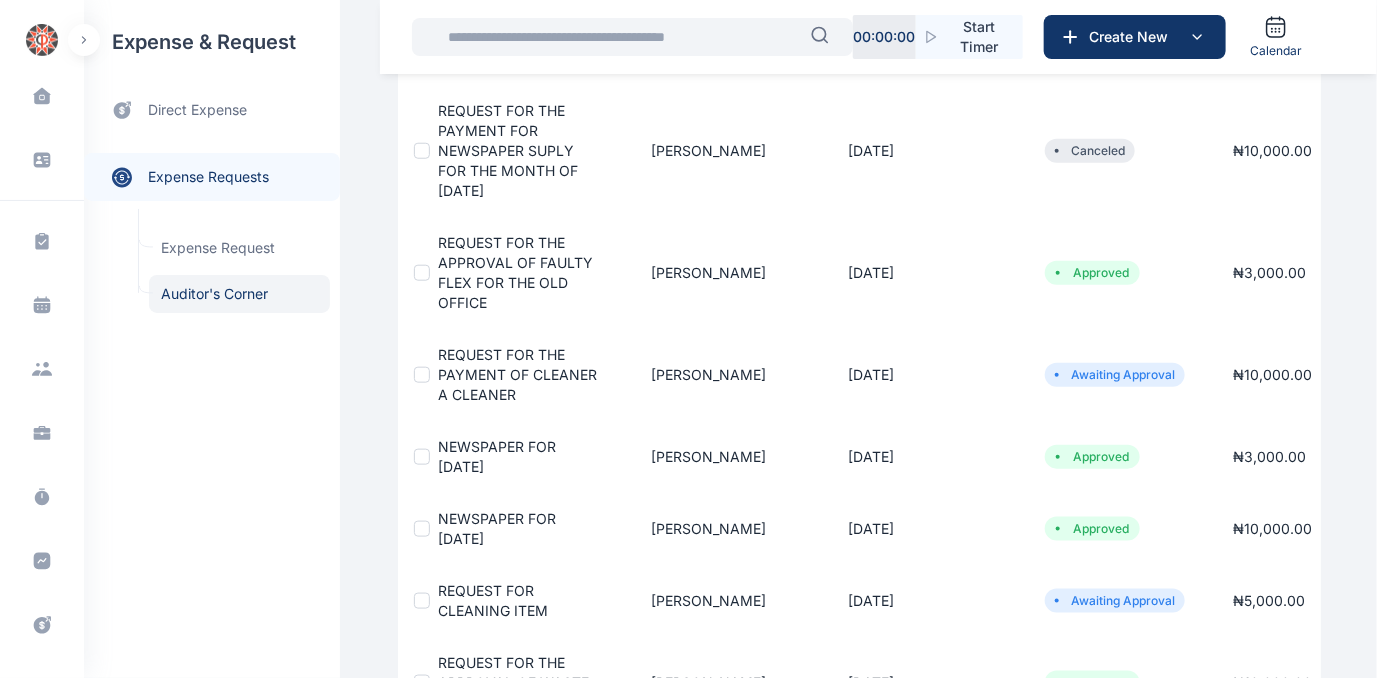 scroll, scrollTop: 674, scrollLeft: 0, axis: vertical 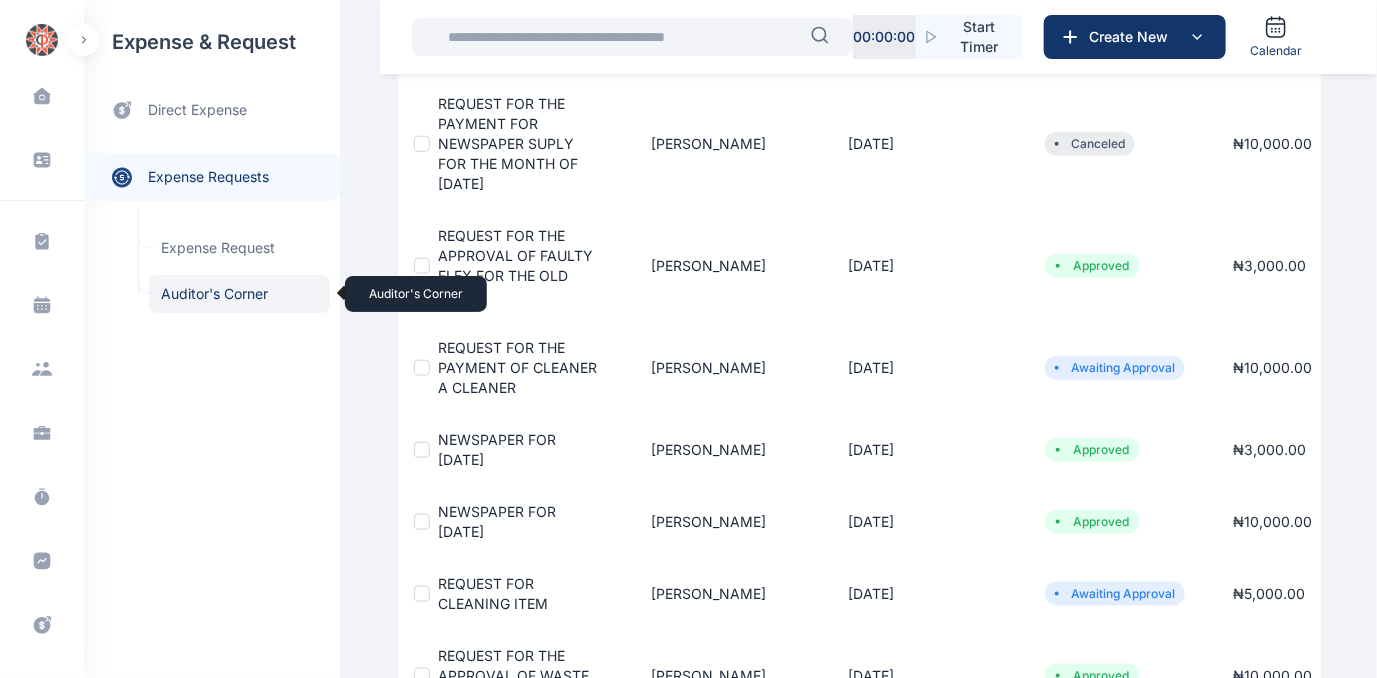 click on "Auditor's Corner Auditor's Corner" at bounding box center [239, 294] 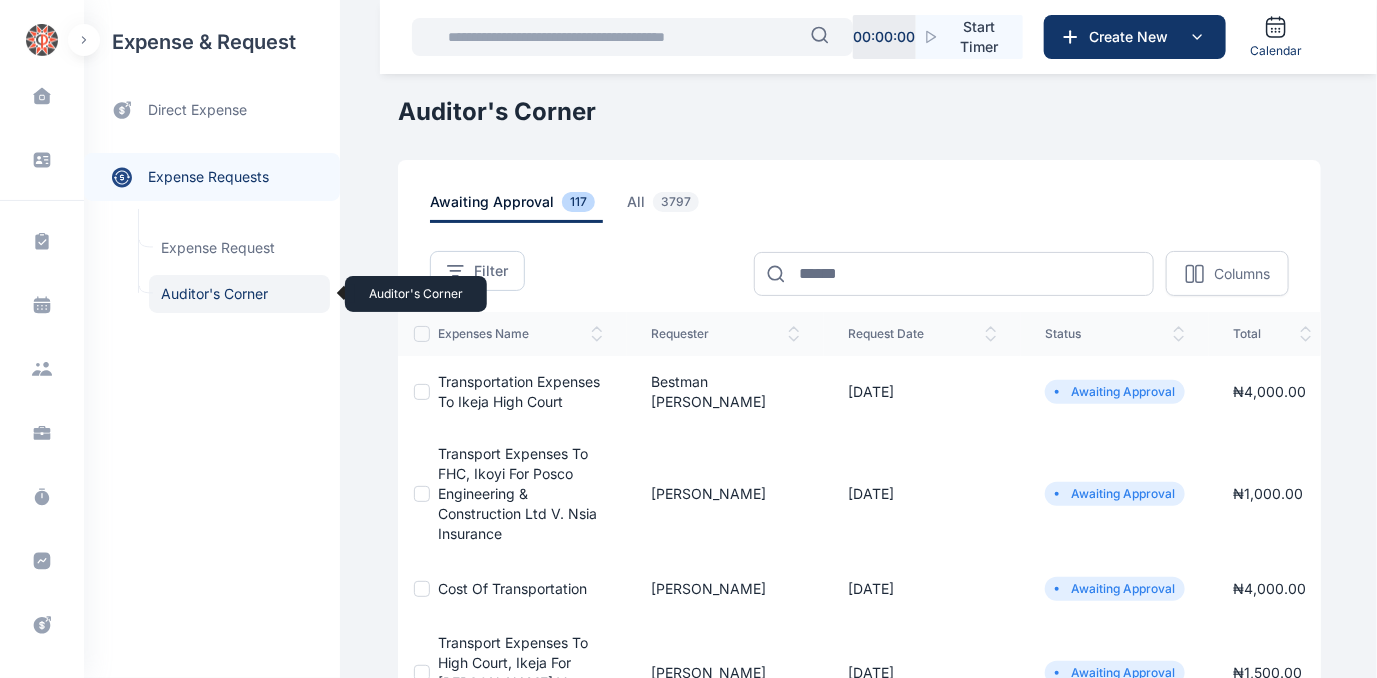 click on "Auditor's Corner Auditor's Corner" at bounding box center [239, 294] 